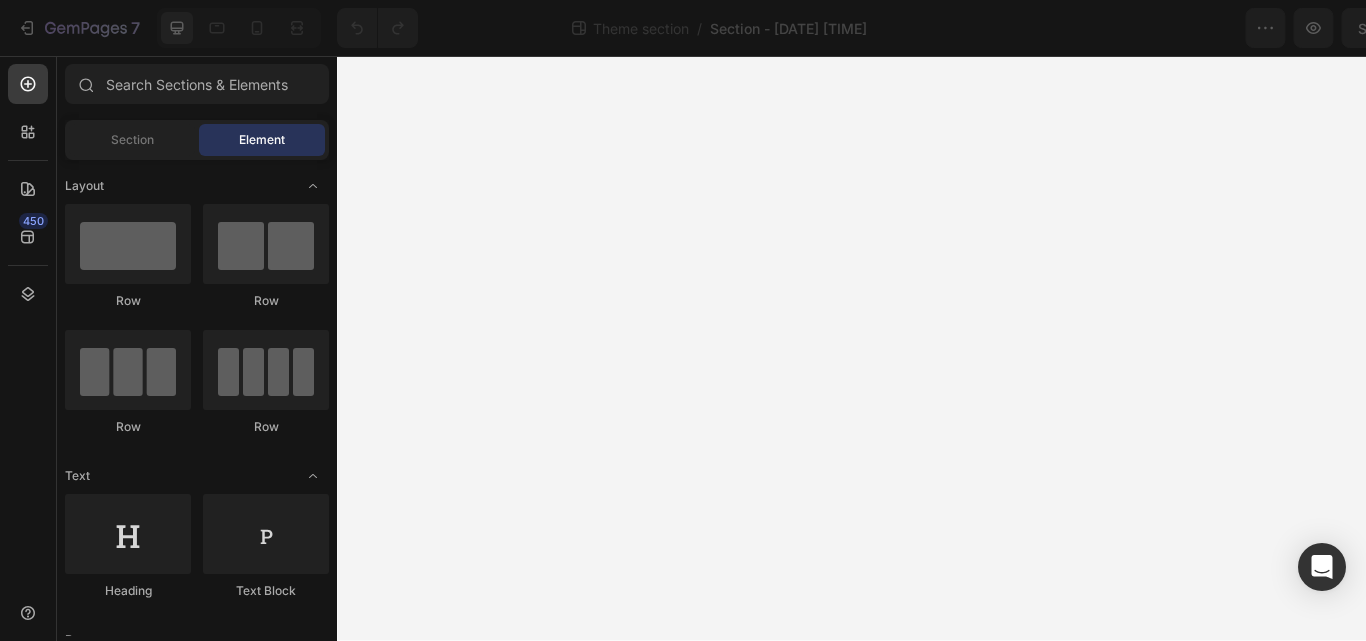scroll, scrollTop: 0, scrollLeft: 0, axis: both 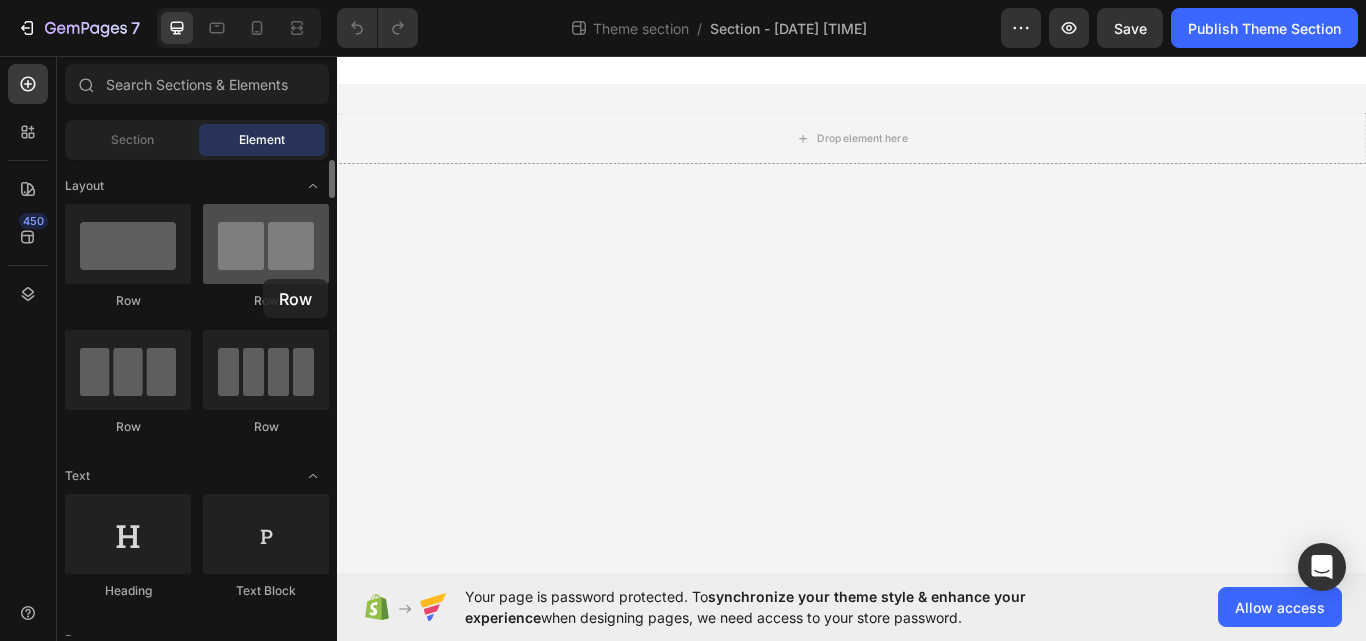 click at bounding box center [266, 244] 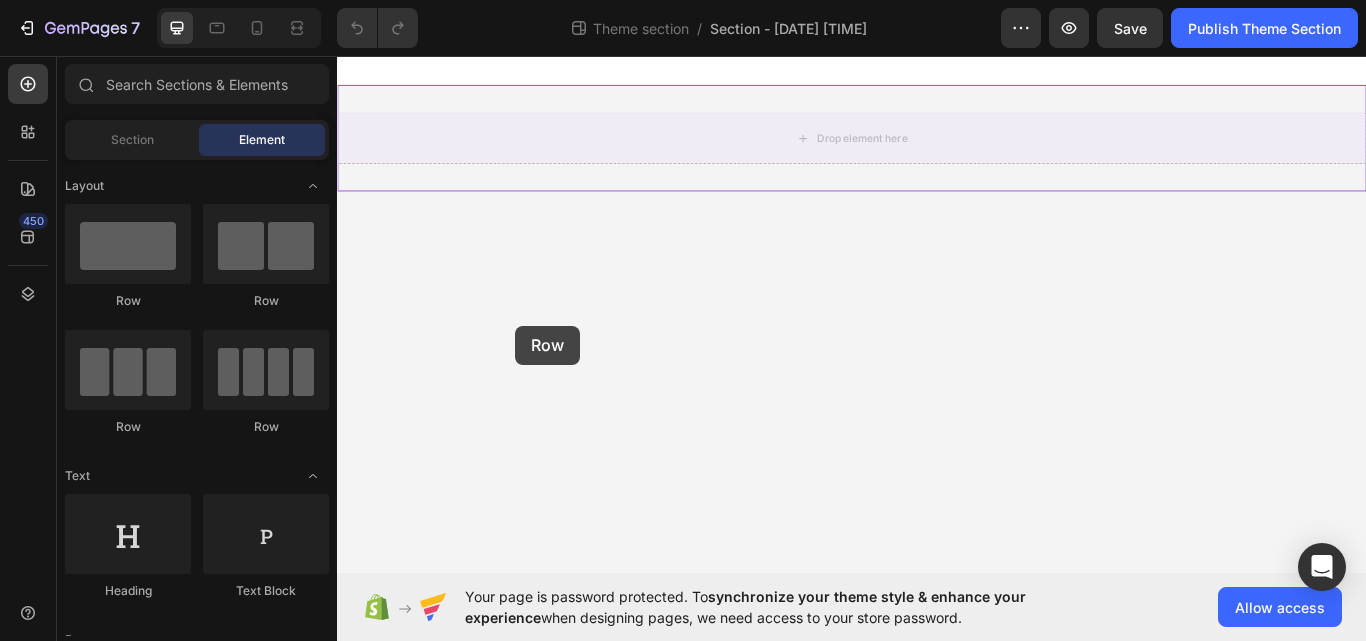 drag, startPoint x: 586, startPoint y: 323, endPoint x: 545, endPoint y: 371, distance: 63.126858 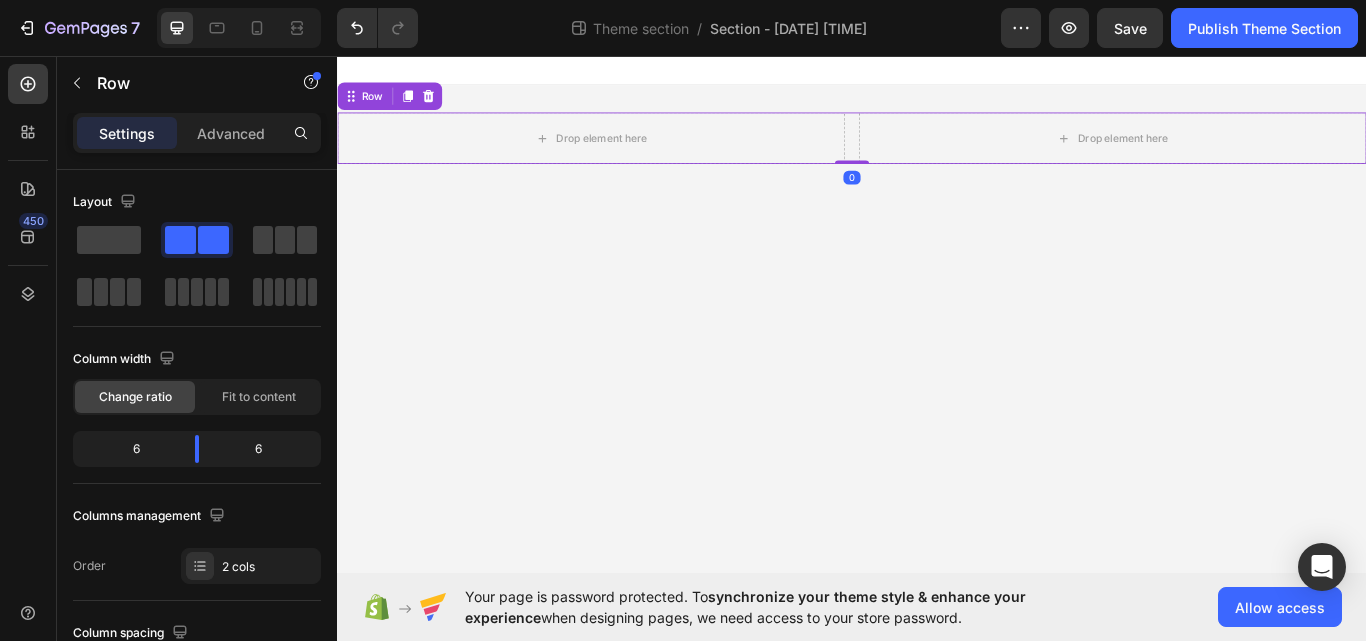 click on "Drop element here
Drop element here Row   0 Root
Drag & drop element from sidebar or
Explore Library
Add section Choose templates inspired by CRO experts Generate layout from URL or image Add blank section then drag & drop elements" at bounding box center (937, 358) 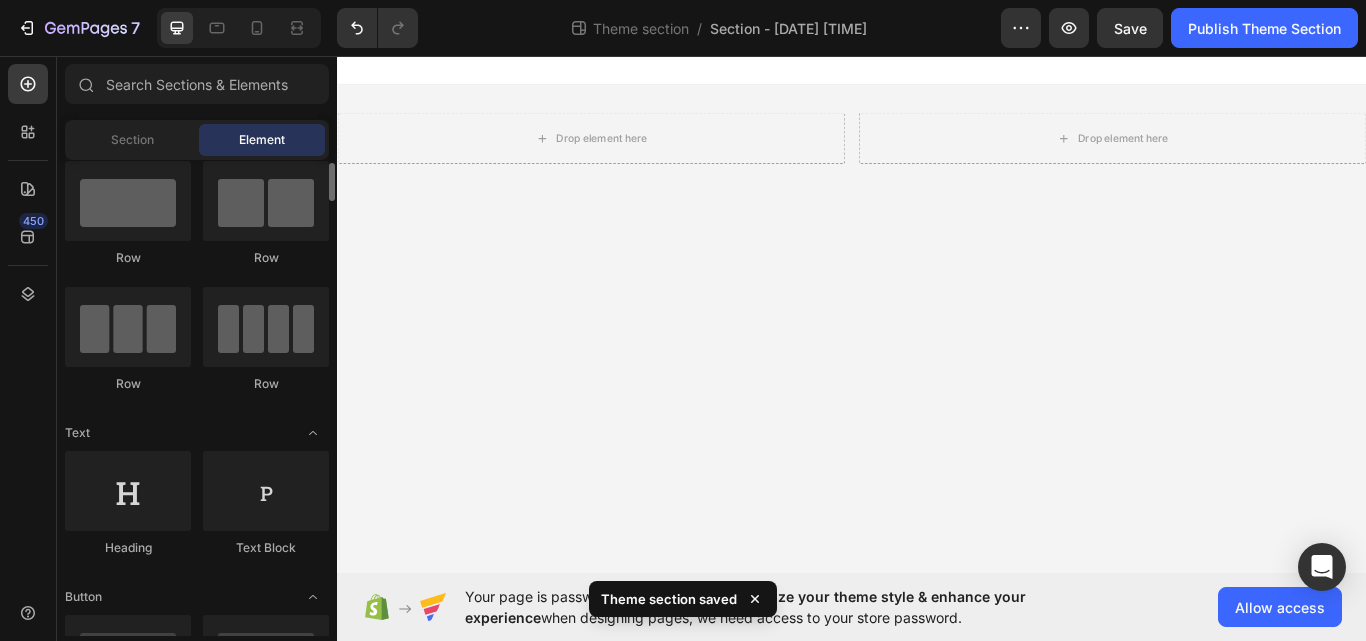 scroll, scrollTop: 40, scrollLeft: 0, axis: vertical 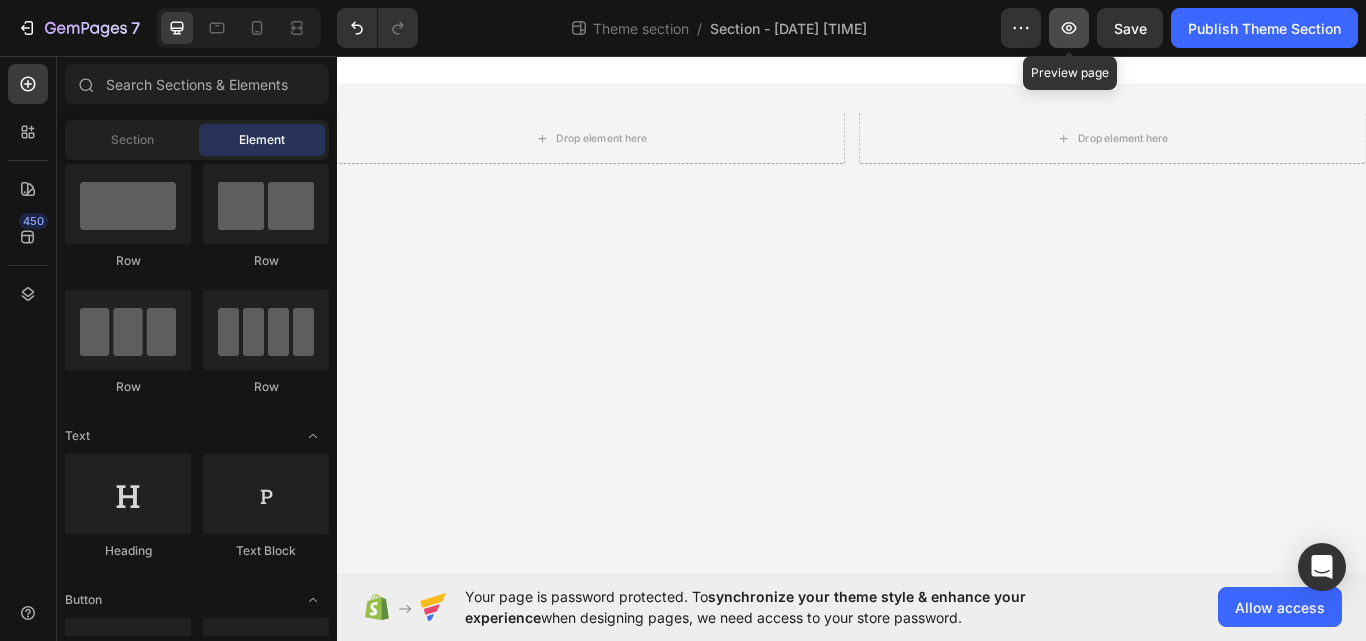 click 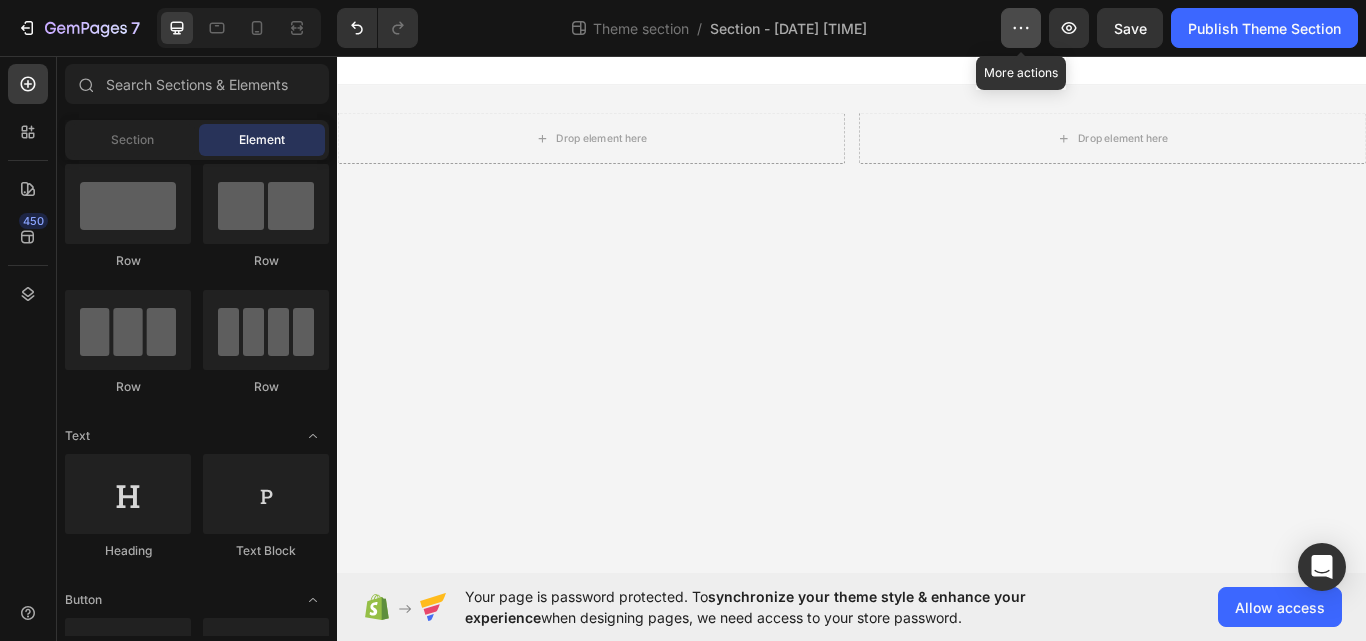 click 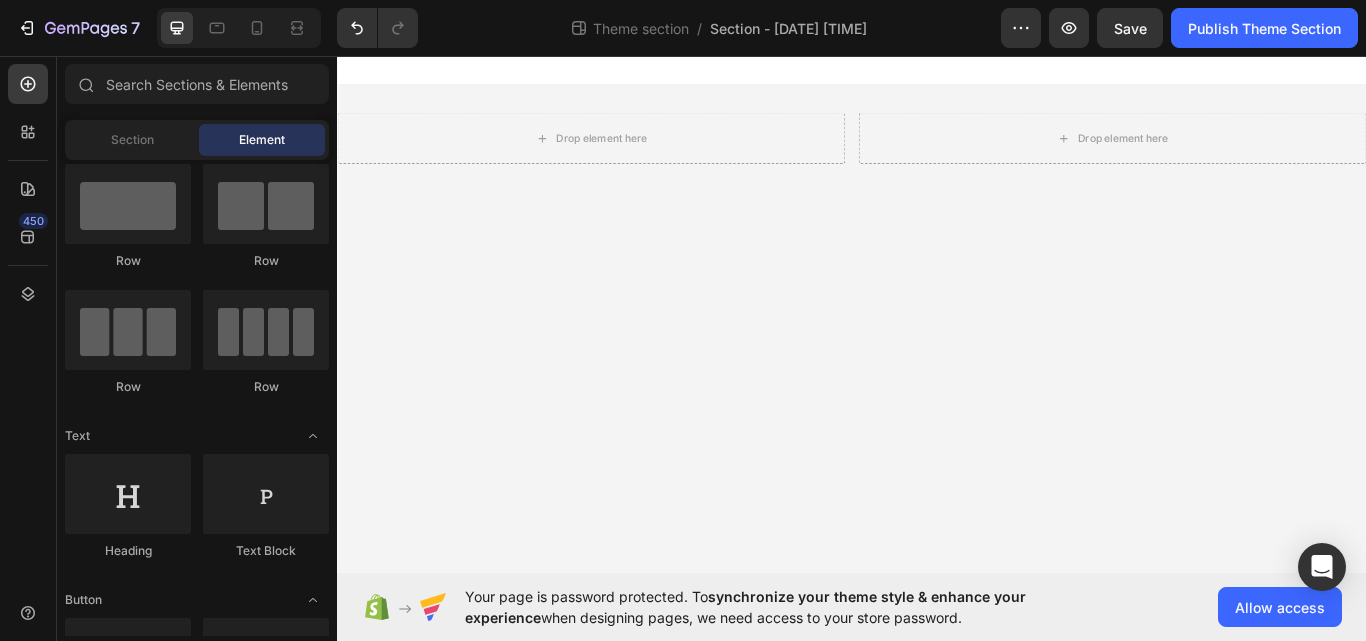 click on "Drop element here
Drop element here Row Root
Drag & drop element from sidebar or
Explore Library
Add section Choose templates inspired by CRO experts Generate layout from URL or image Add blank section then drag & drop elements" at bounding box center [937, 358] 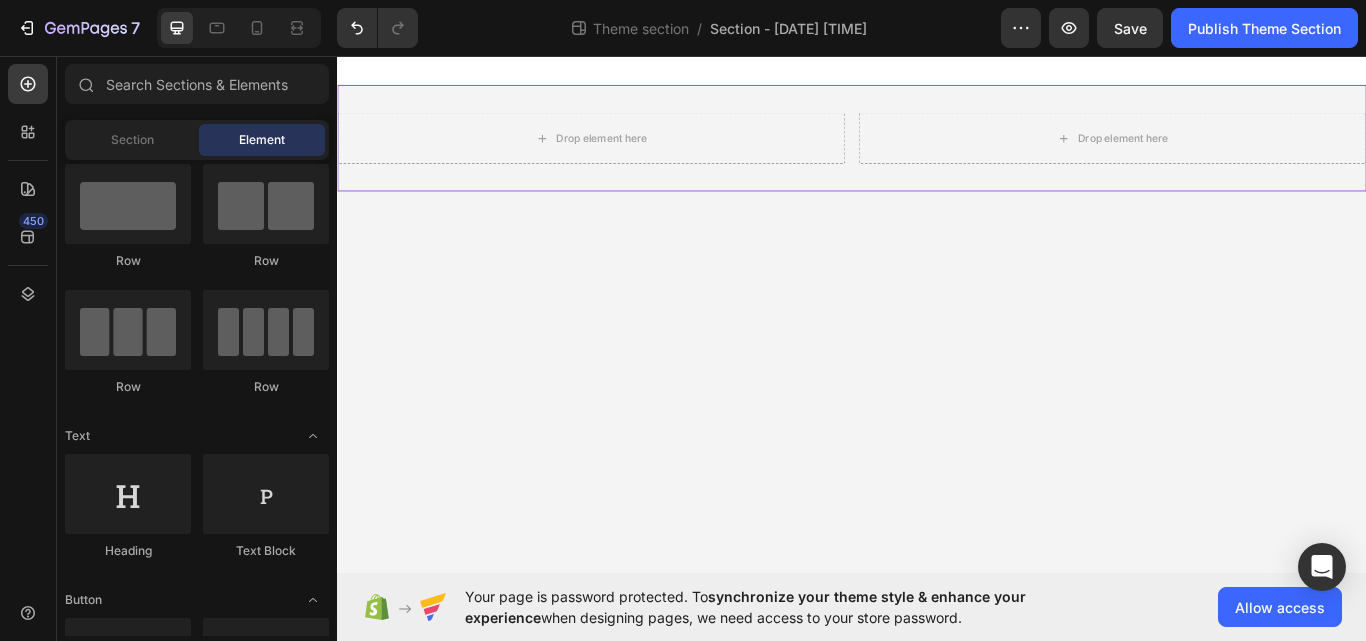 click on "Drop element here
Drop element here Row" at bounding box center (937, 153) 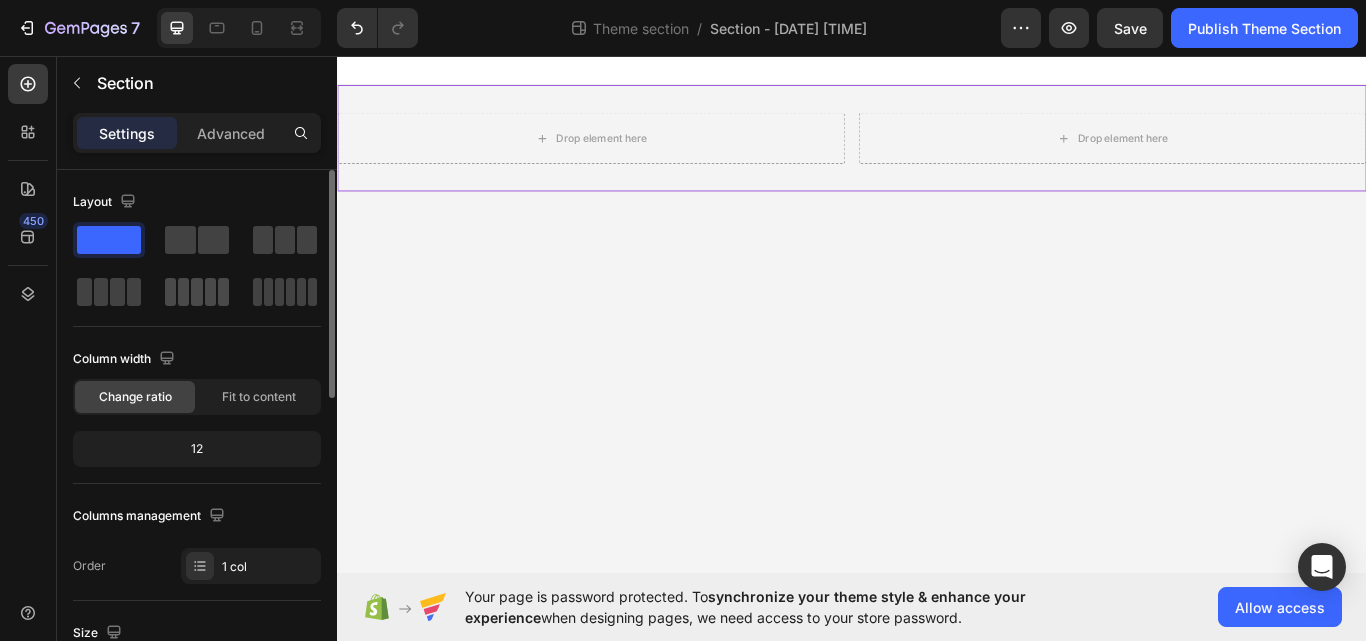click 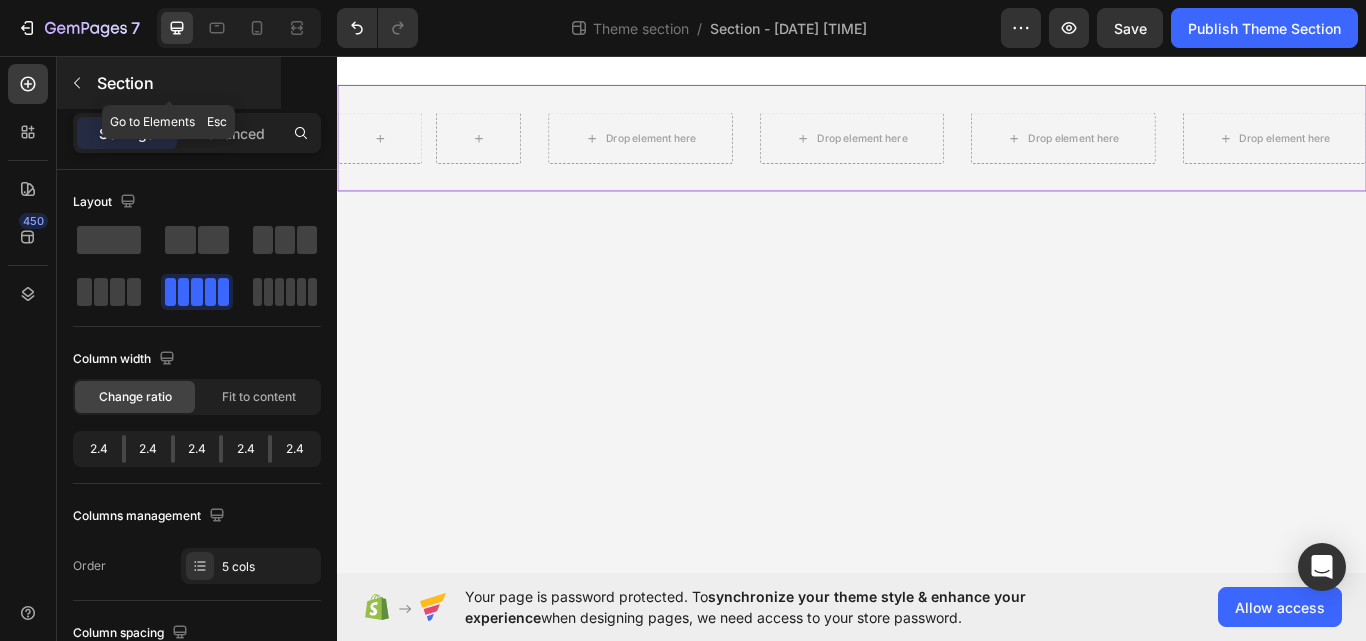 click 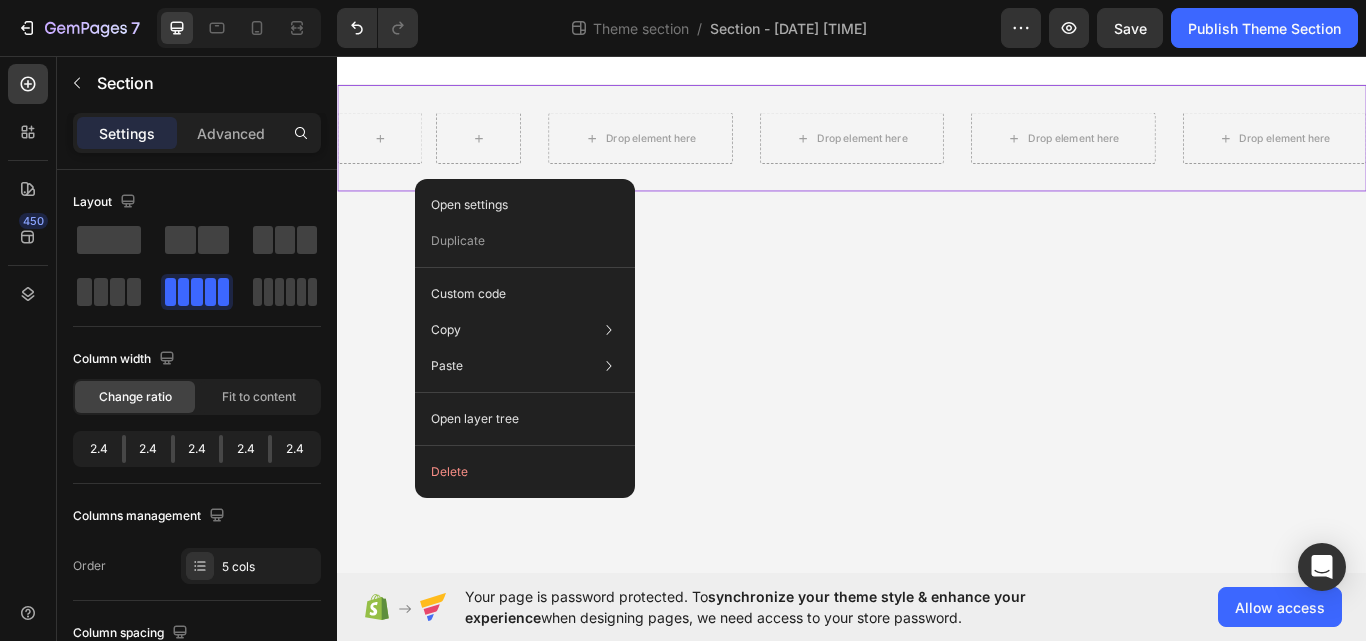 click on "Delete" 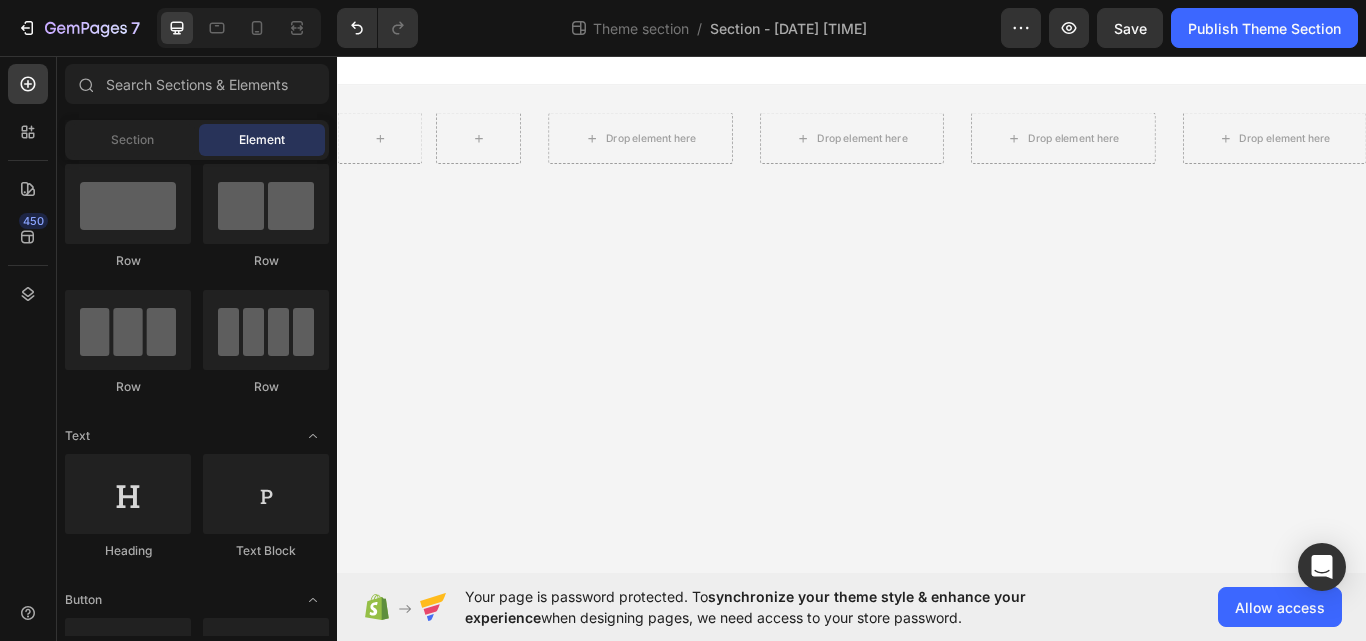 click on "Row
Drop element here
Drop element here
Drop element here
Drop element here Root
Drag & drop element from sidebar or
Explore Library
Add section Choose templates inspired by CRO experts Generate layout from URL or image Add blank section then drag & drop elements" at bounding box center [937, 358] 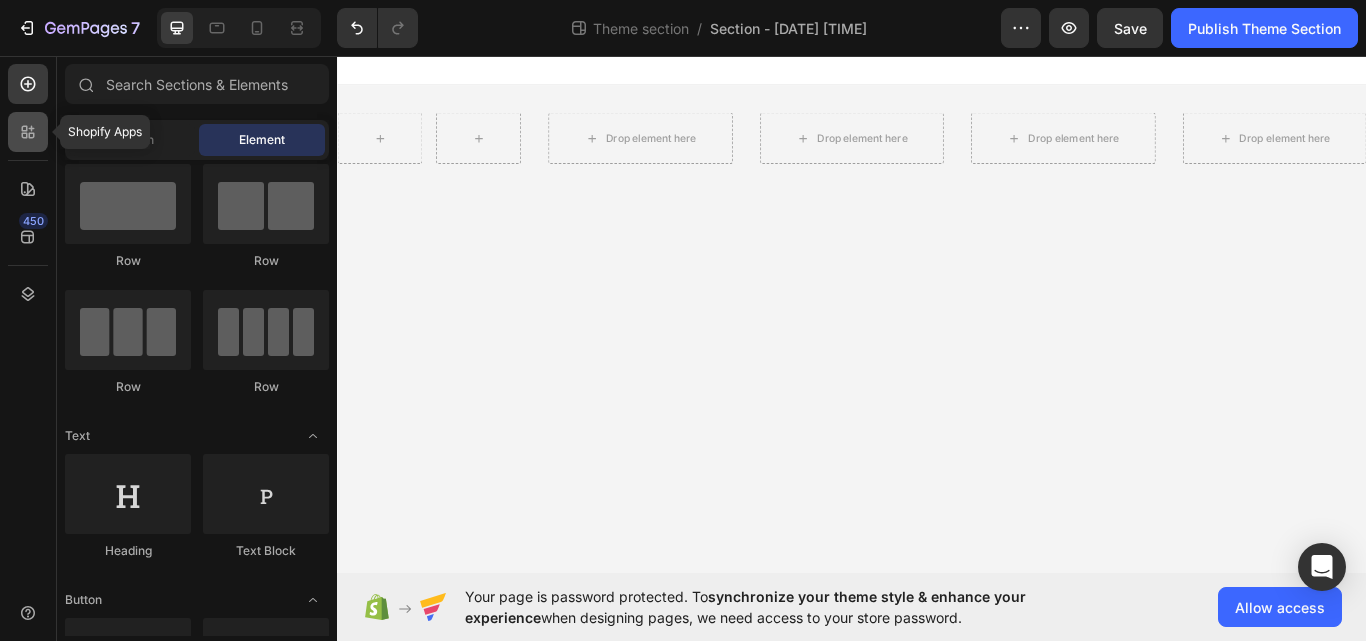 click 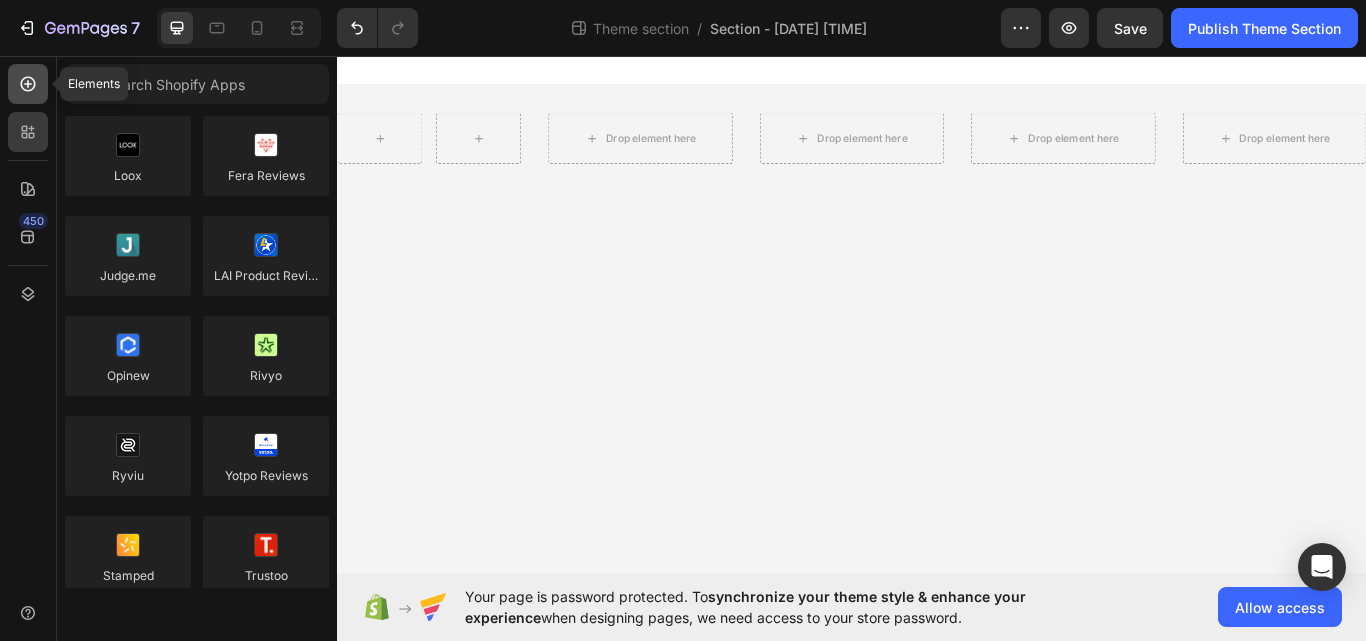 click 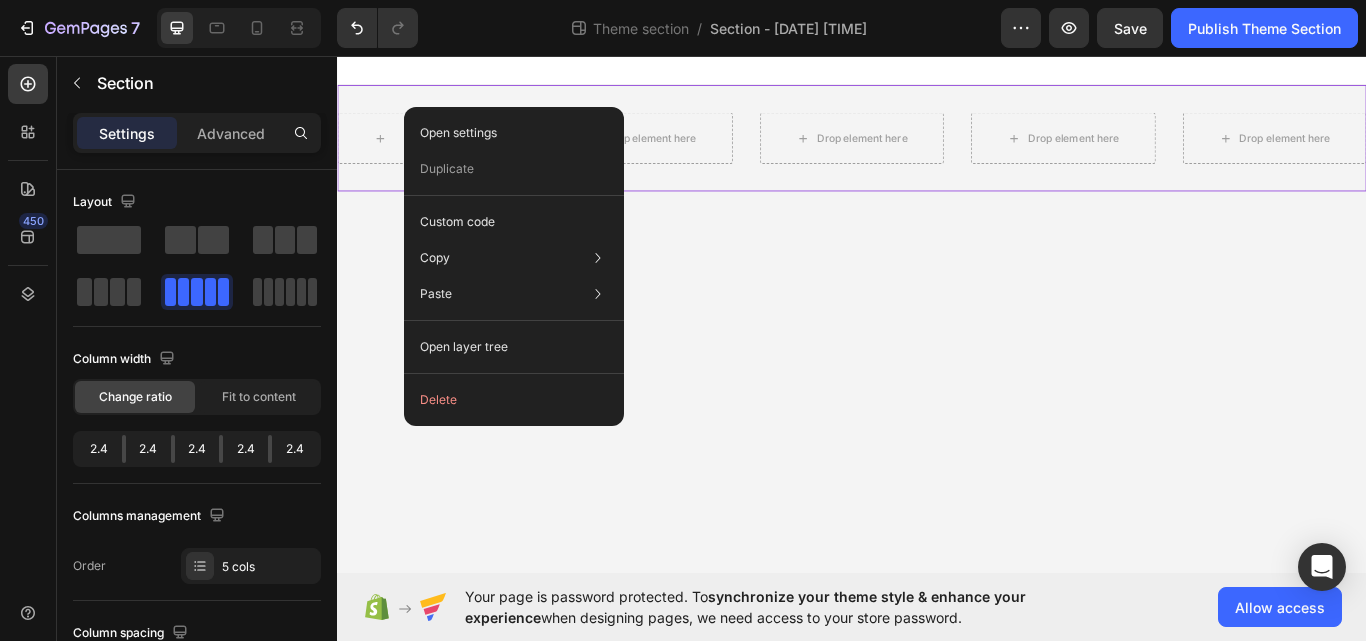 click on "Delete" 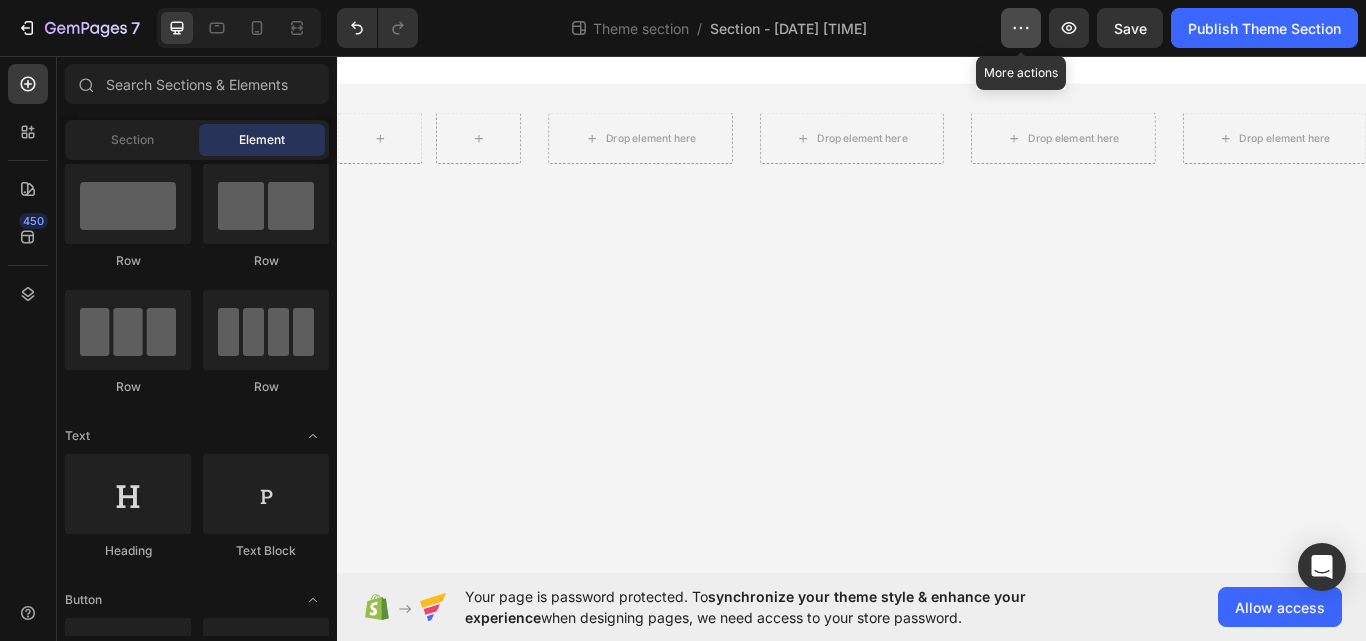 click 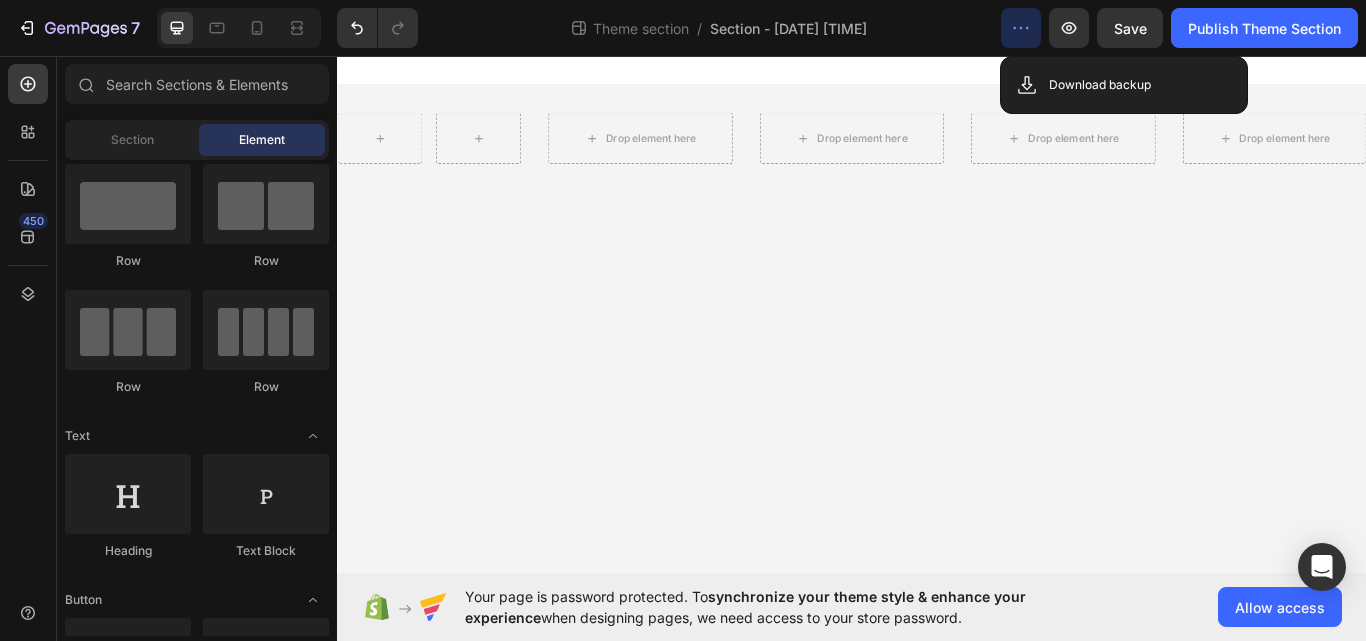 click on "Row
Drop element here
Drop element here
Drop element here
Drop element here Root
Drag & drop element from sidebar or
Explore Library
Add section Choose templates inspired by CRO experts Generate layout from URL or image Add blank section then drag & drop elements" at bounding box center (937, 358) 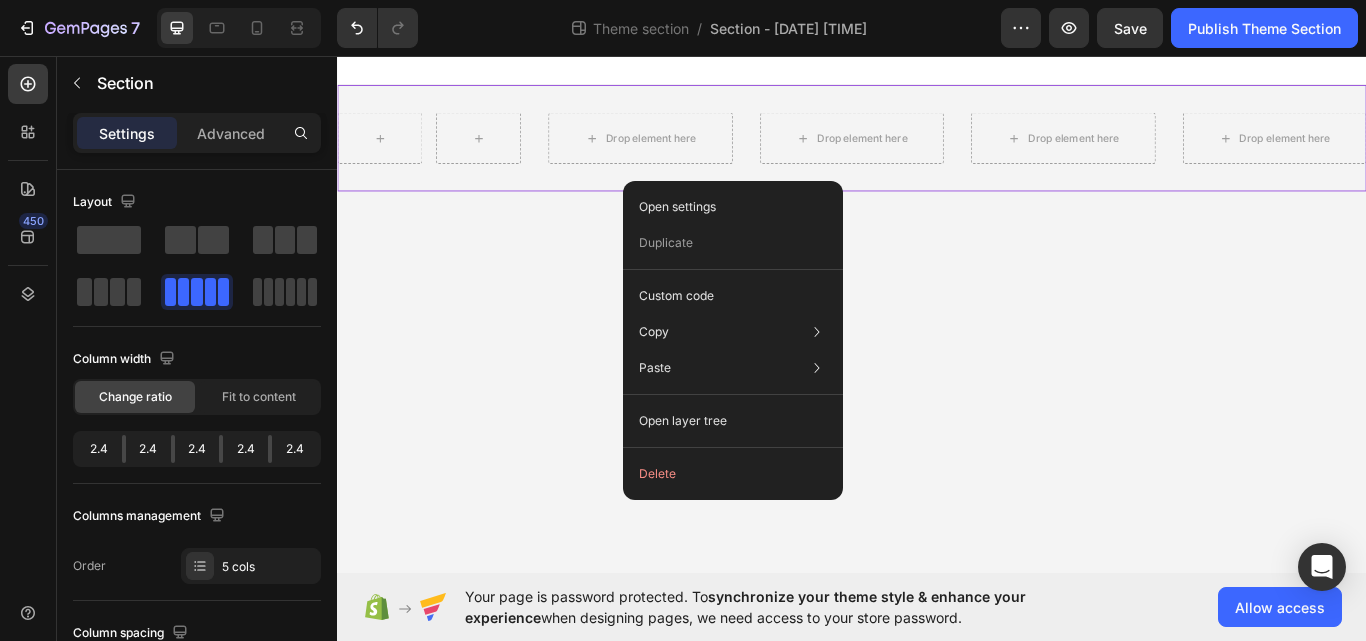 click on "Delete" 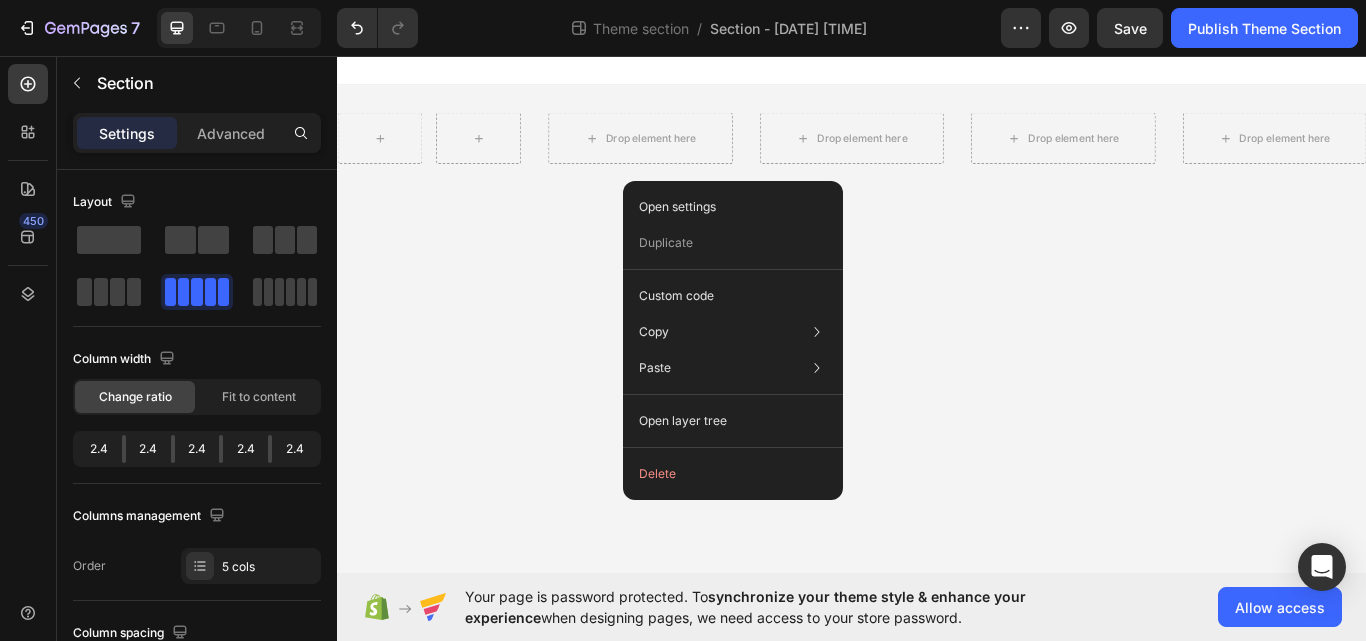 click on "Row
Drop element here
Drop element here
Drop element here
Drop element here Root
Drag & drop element from sidebar or
Explore Library
Add section Choose templates inspired by CRO experts Generate layout from URL or image Add blank section then drag & drop elements" at bounding box center (937, 358) 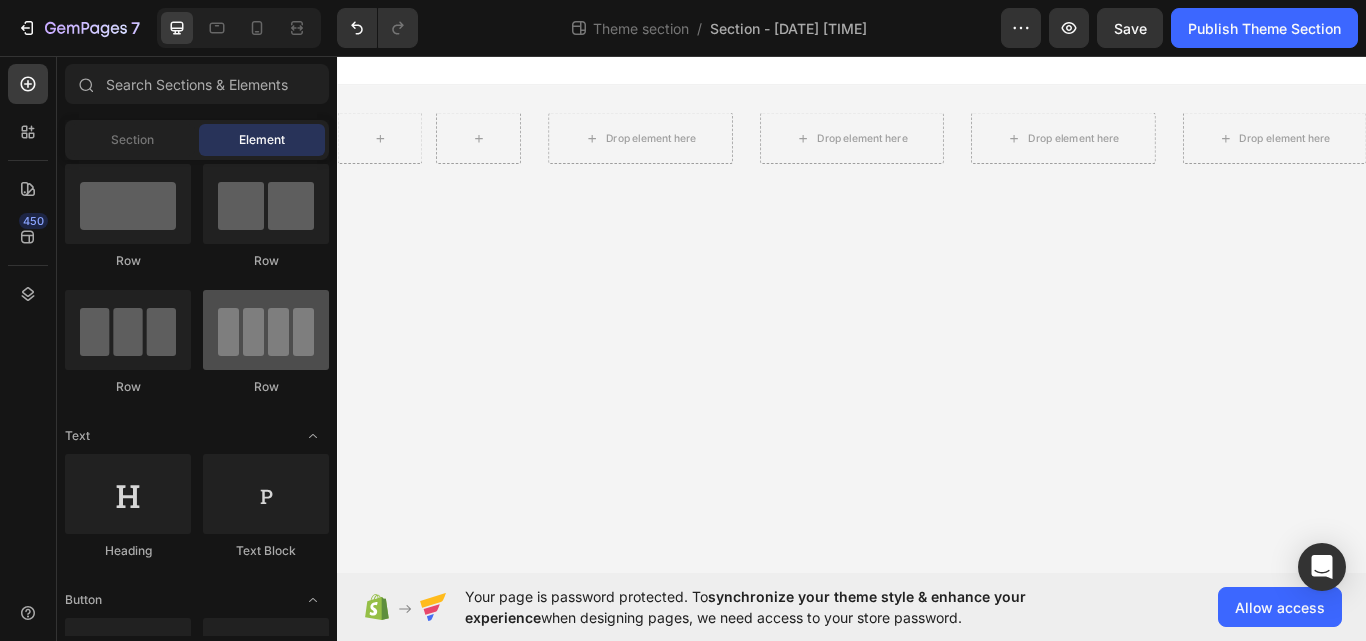 scroll, scrollTop: 0, scrollLeft: 0, axis: both 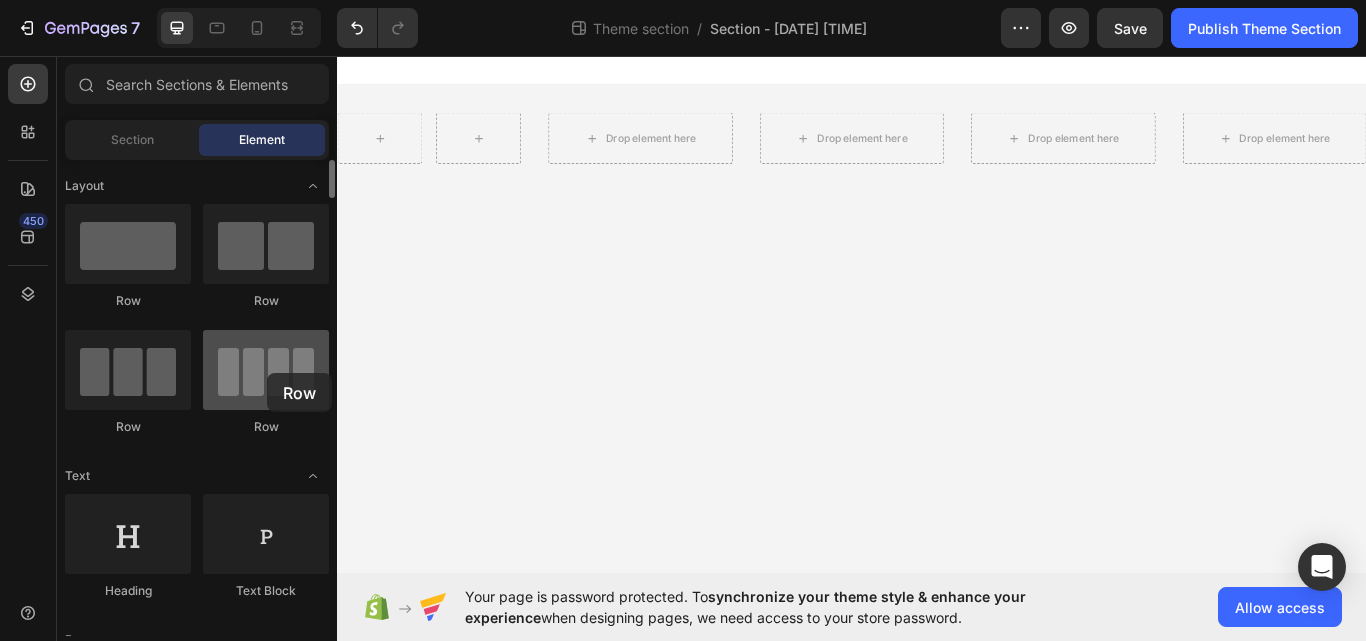 click at bounding box center [266, 370] 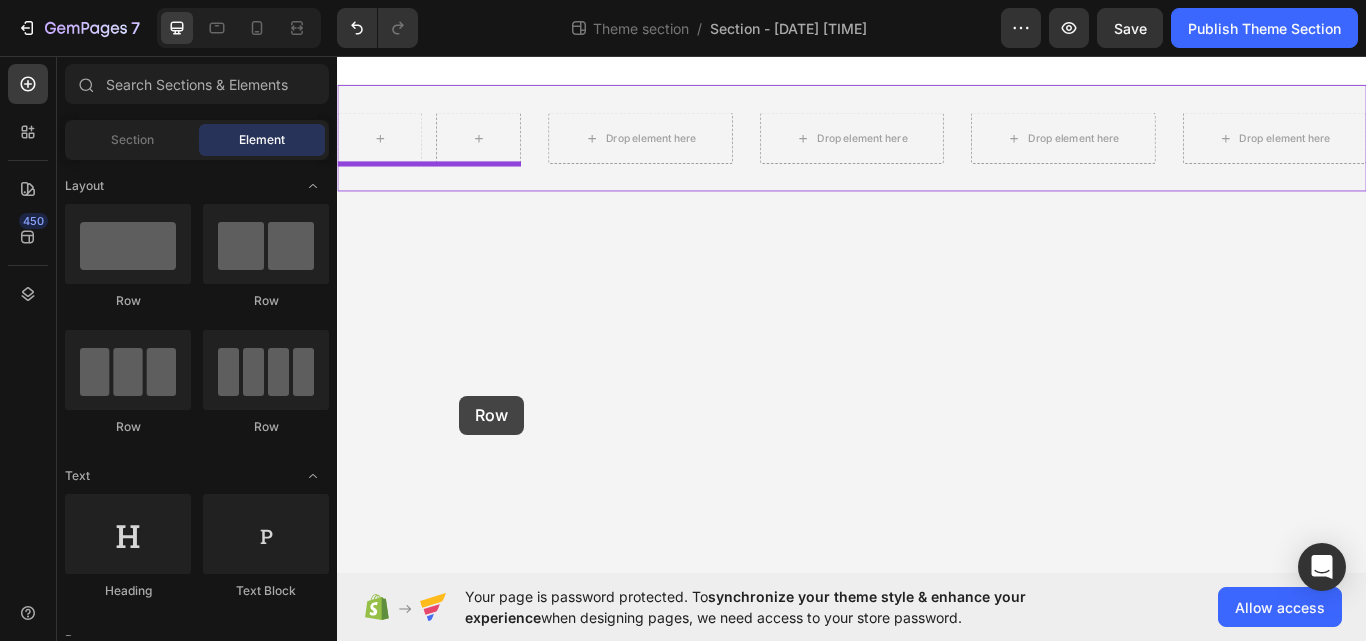 drag, startPoint x: 614, startPoint y: 428, endPoint x: 479, endPoint y: 453, distance: 137.2953 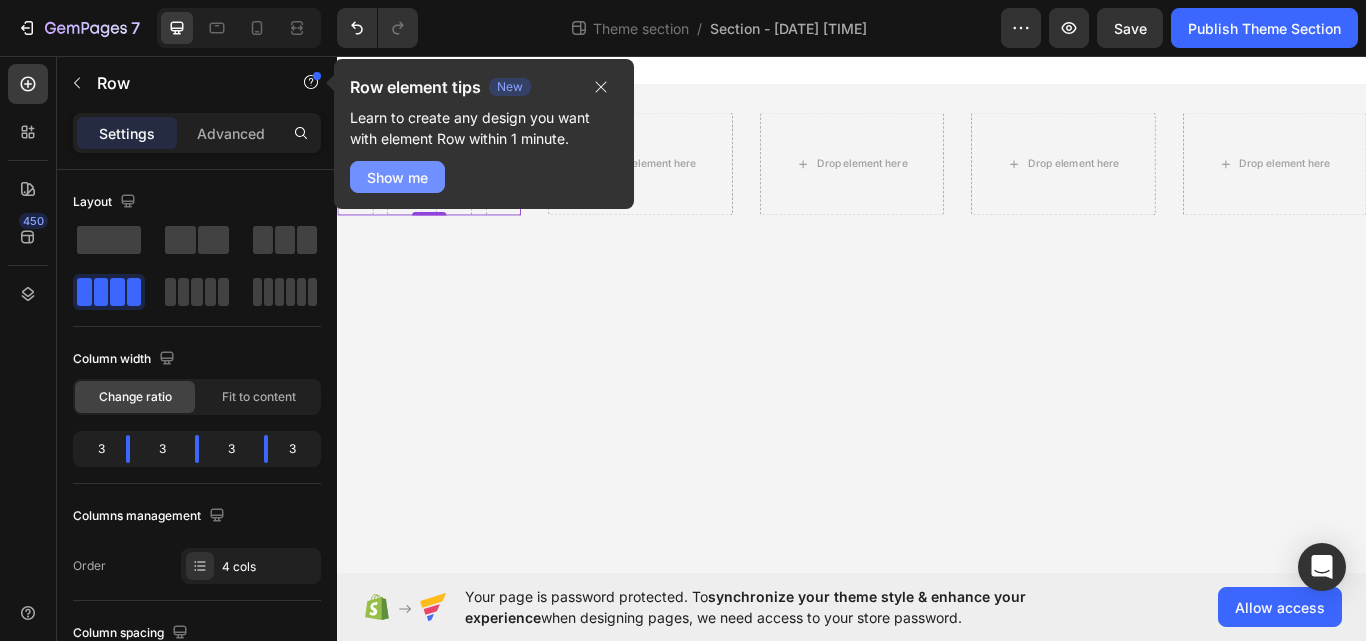 click on "Show me" at bounding box center [397, 177] 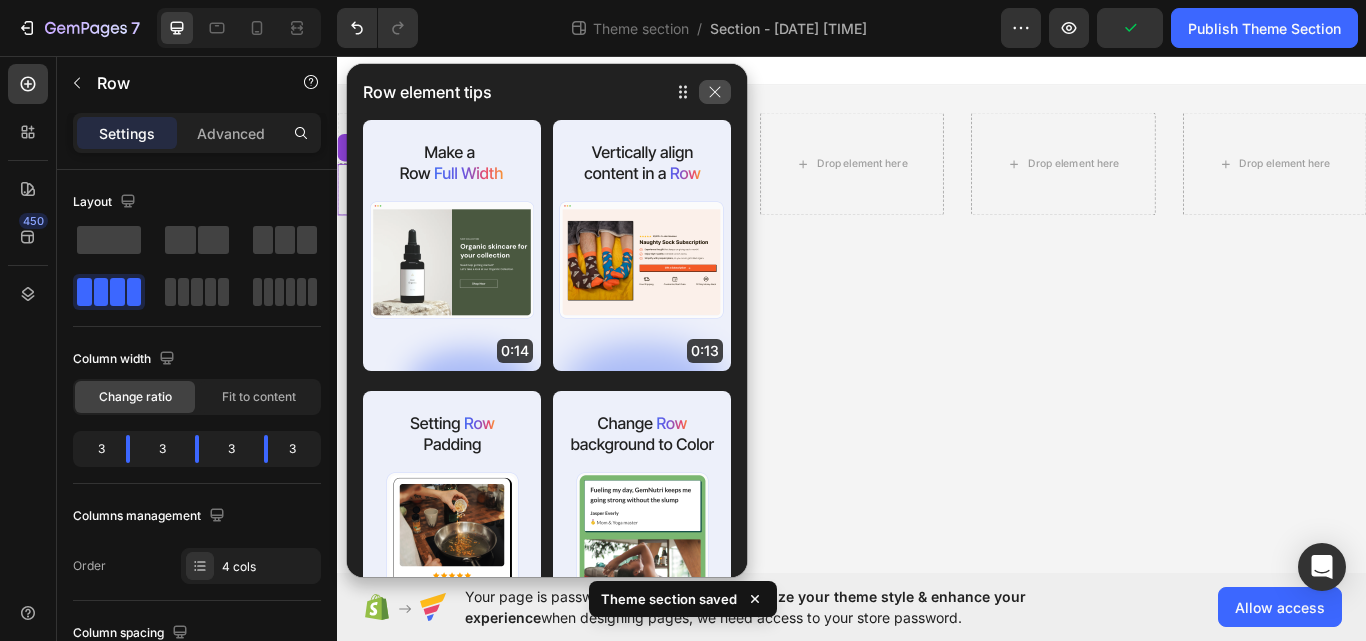 click 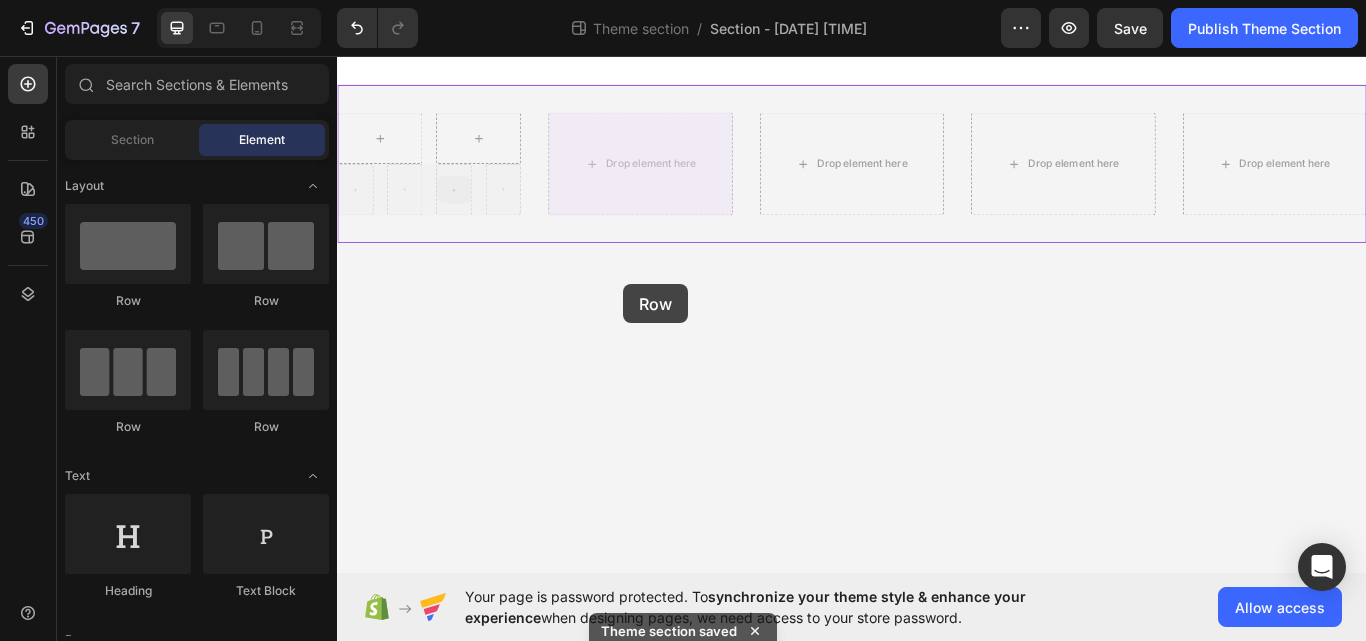 drag, startPoint x: 474, startPoint y: 210, endPoint x: 668, endPoint y: 323, distance: 224.51057 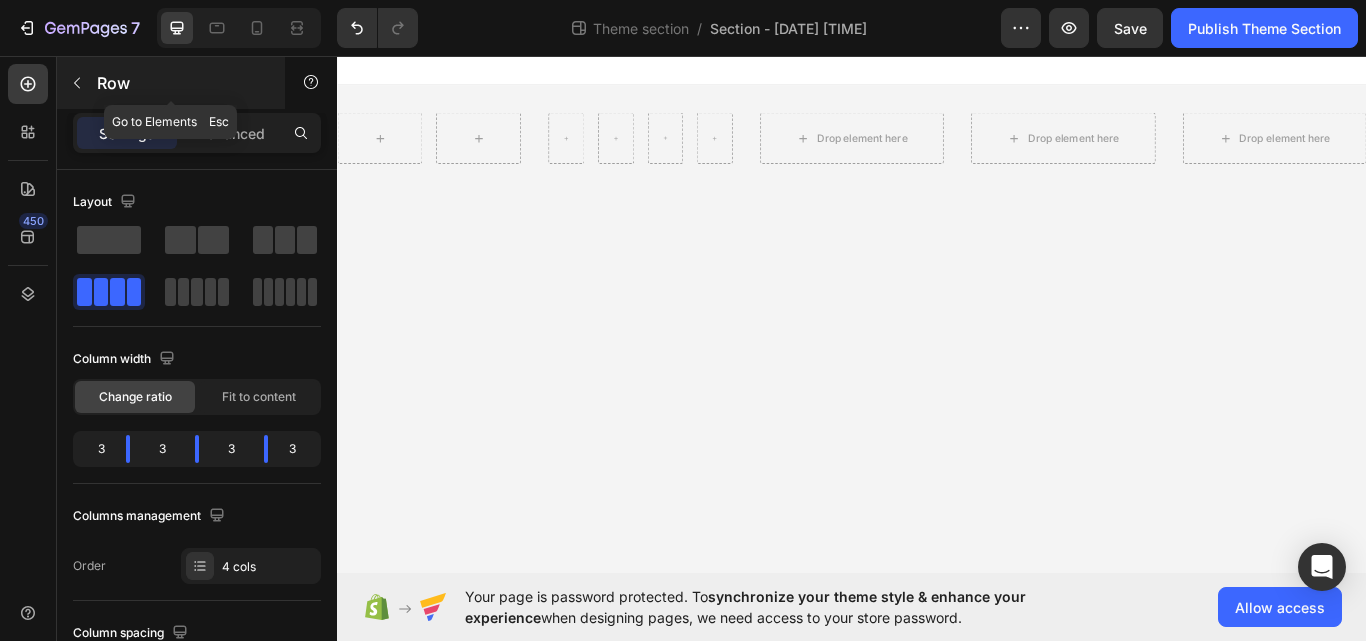 click 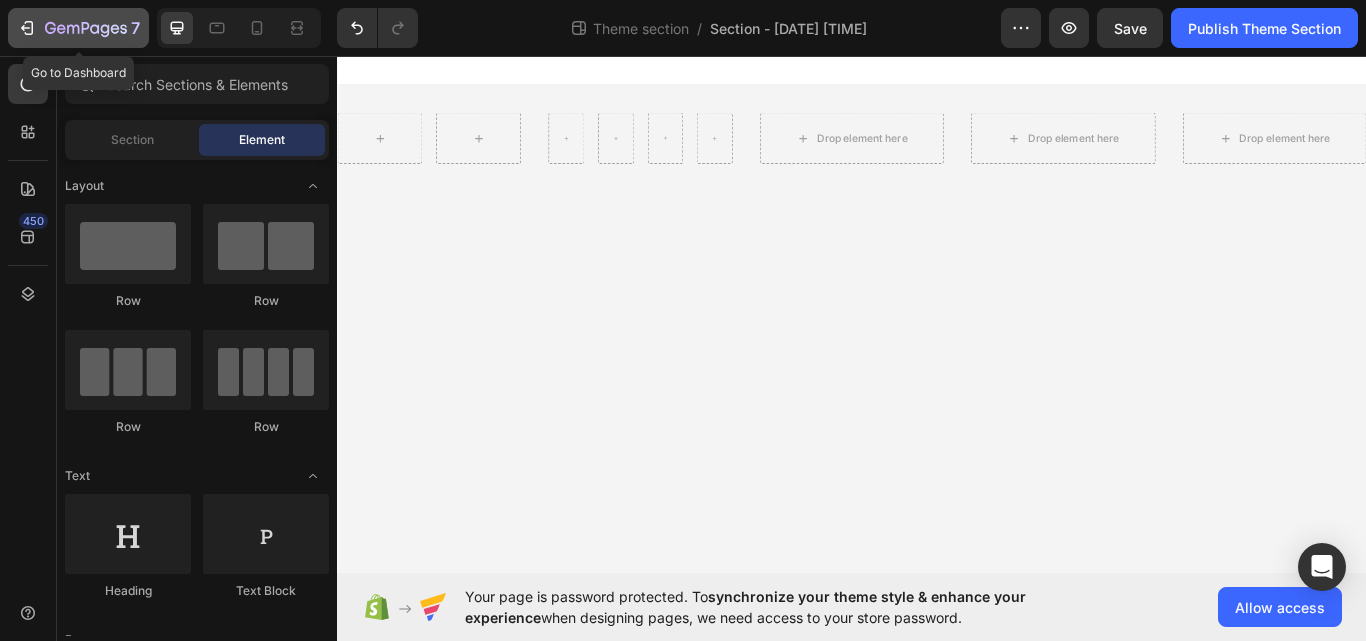 click 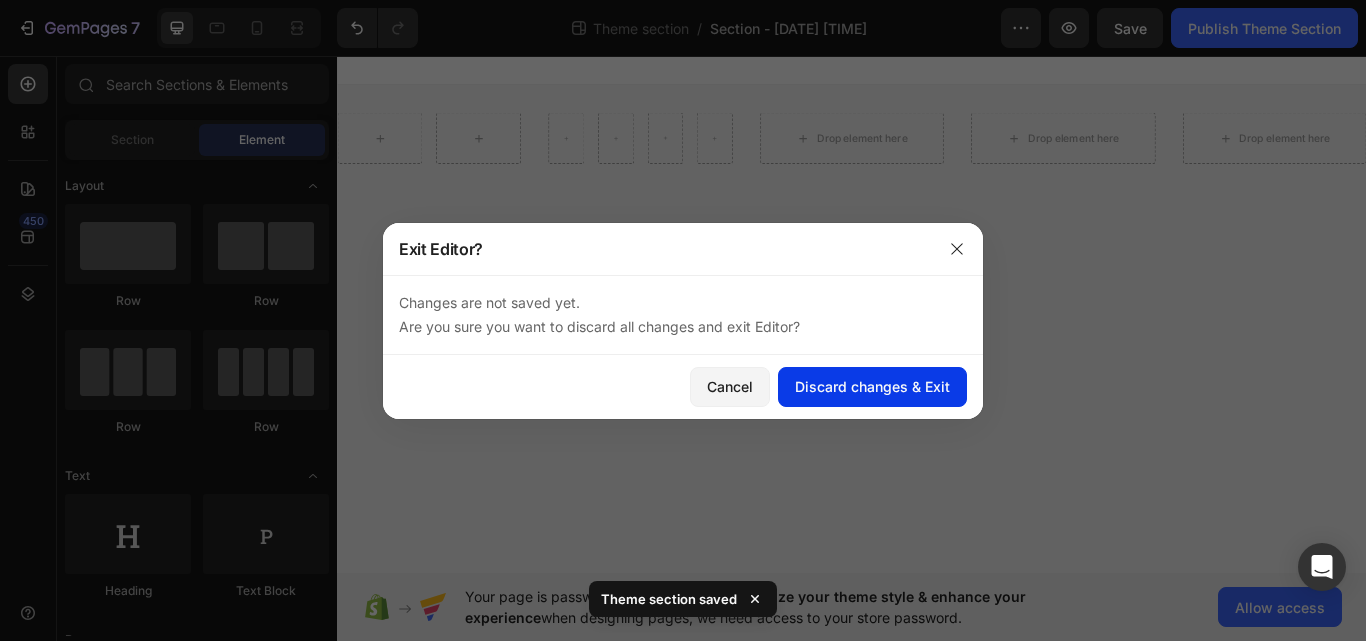 click on "Discard changes & Exit" at bounding box center (872, 386) 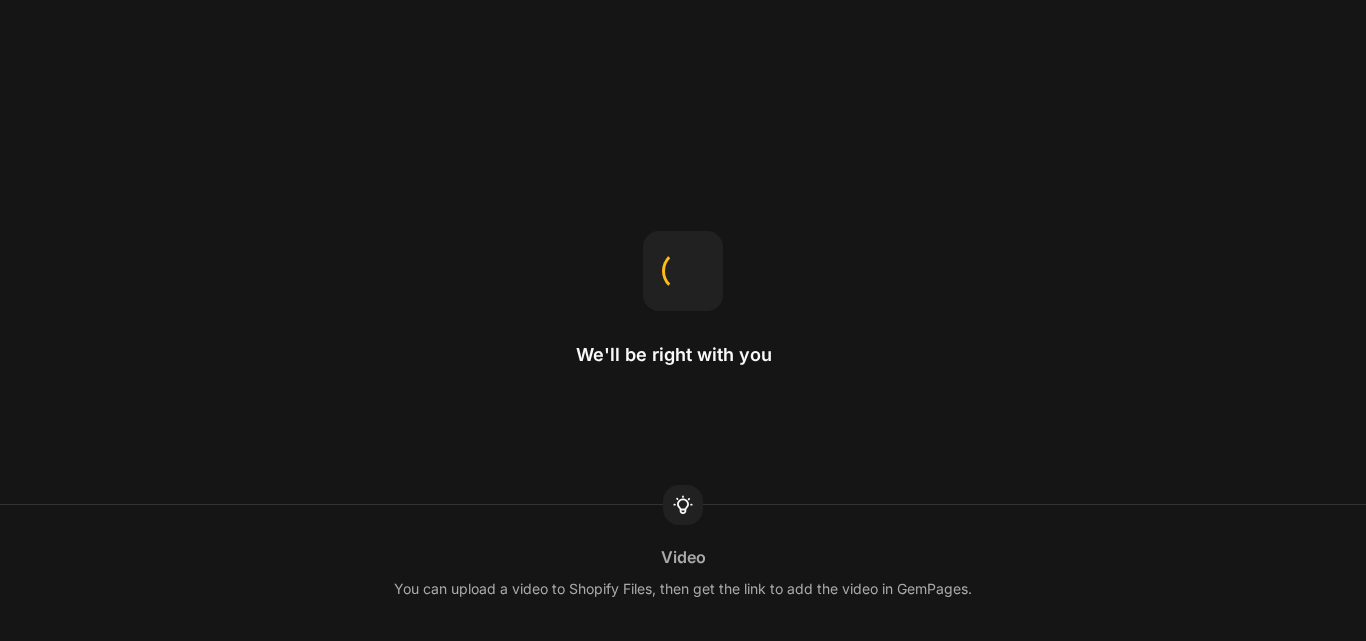 scroll, scrollTop: 0, scrollLeft: 0, axis: both 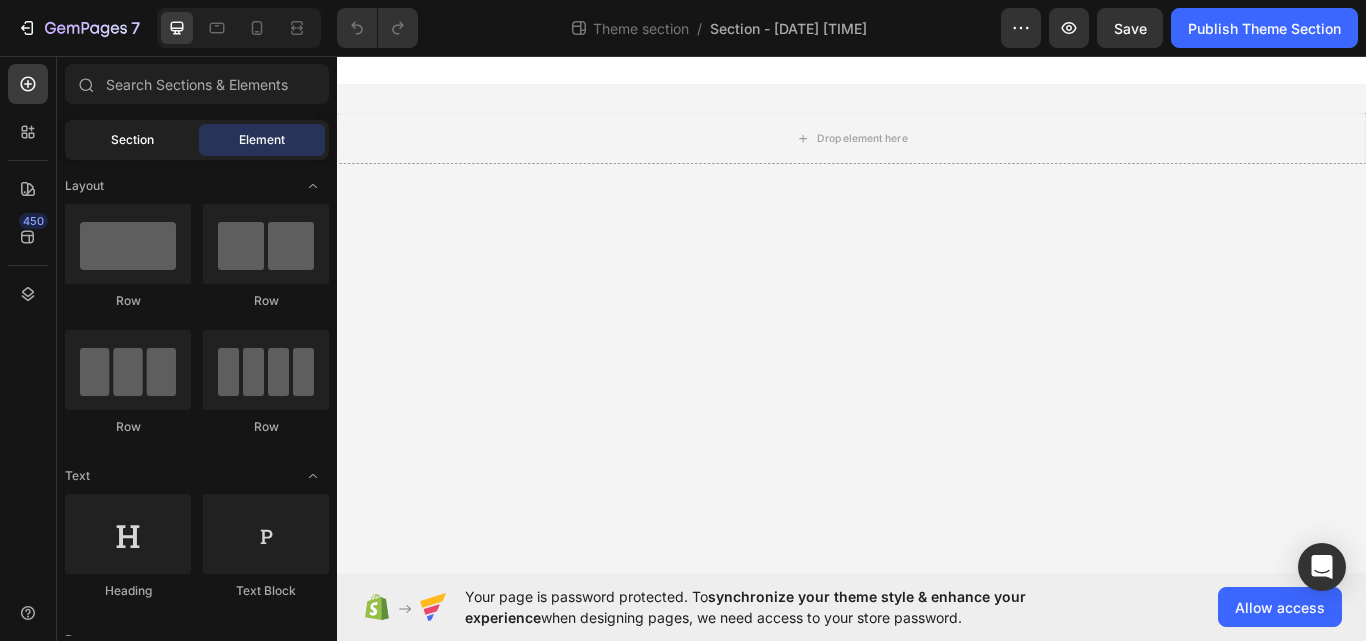 click on "Section" at bounding box center (132, 140) 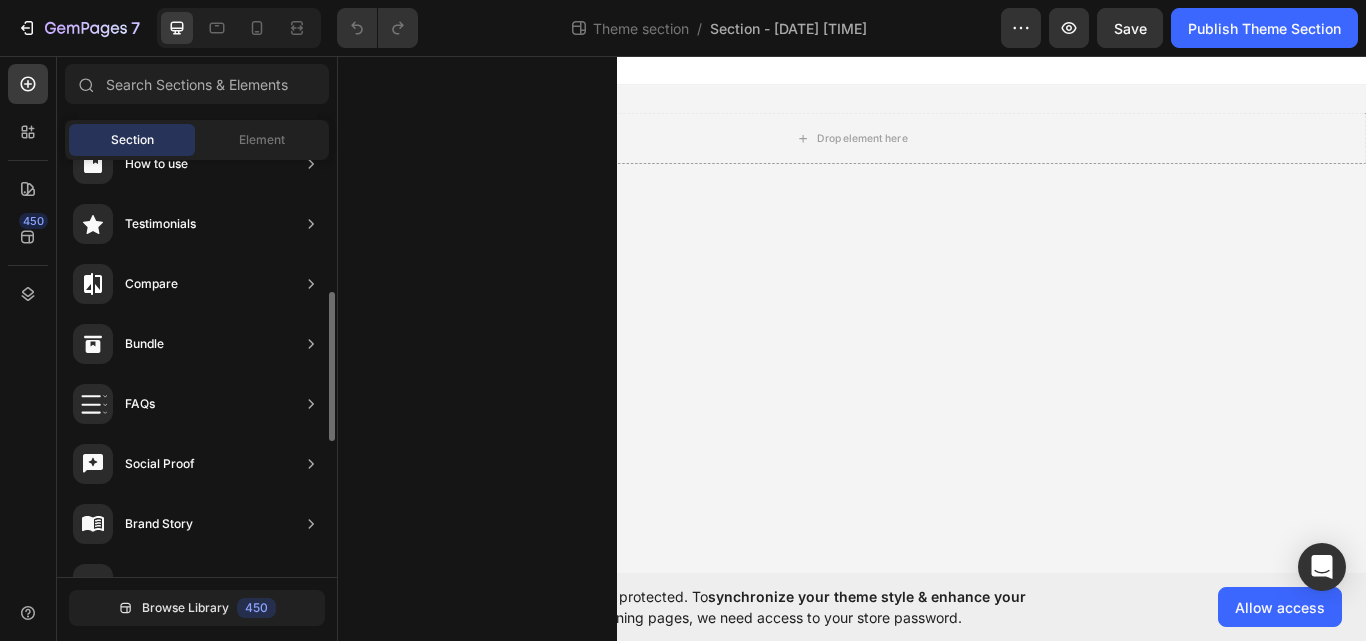 scroll, scrollTop: 401, scrollLeft: 0, axis: vertical 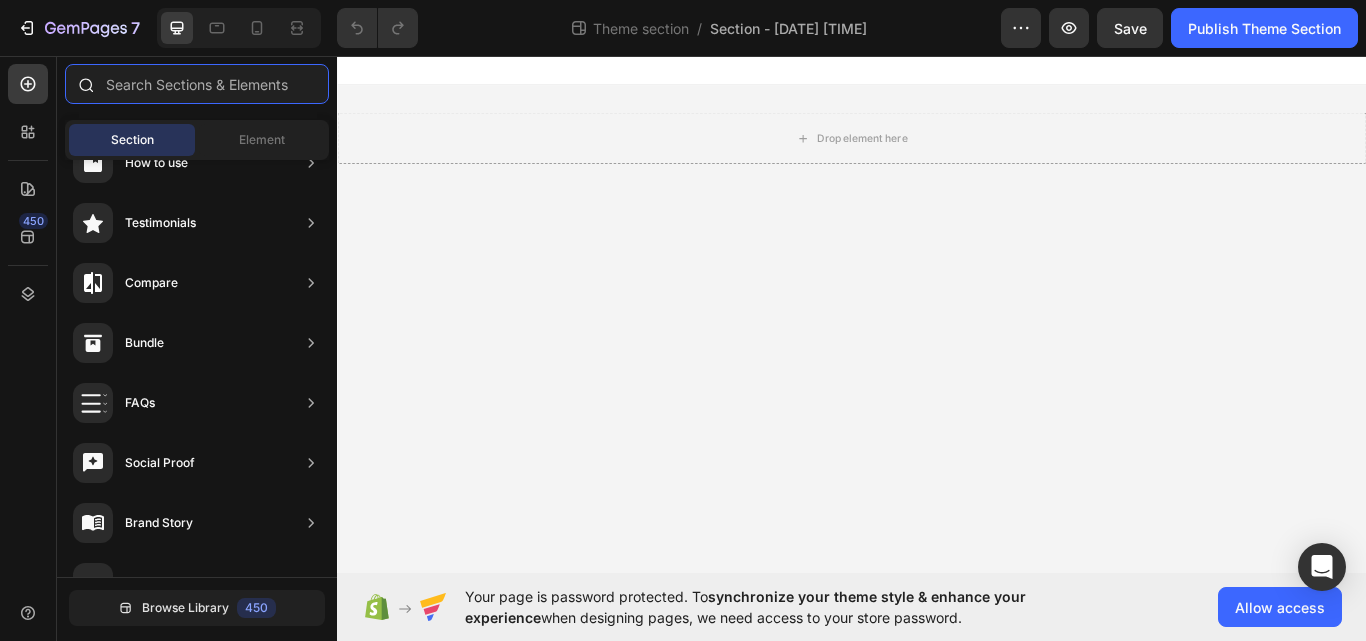 click at bounding box center [197, 84] 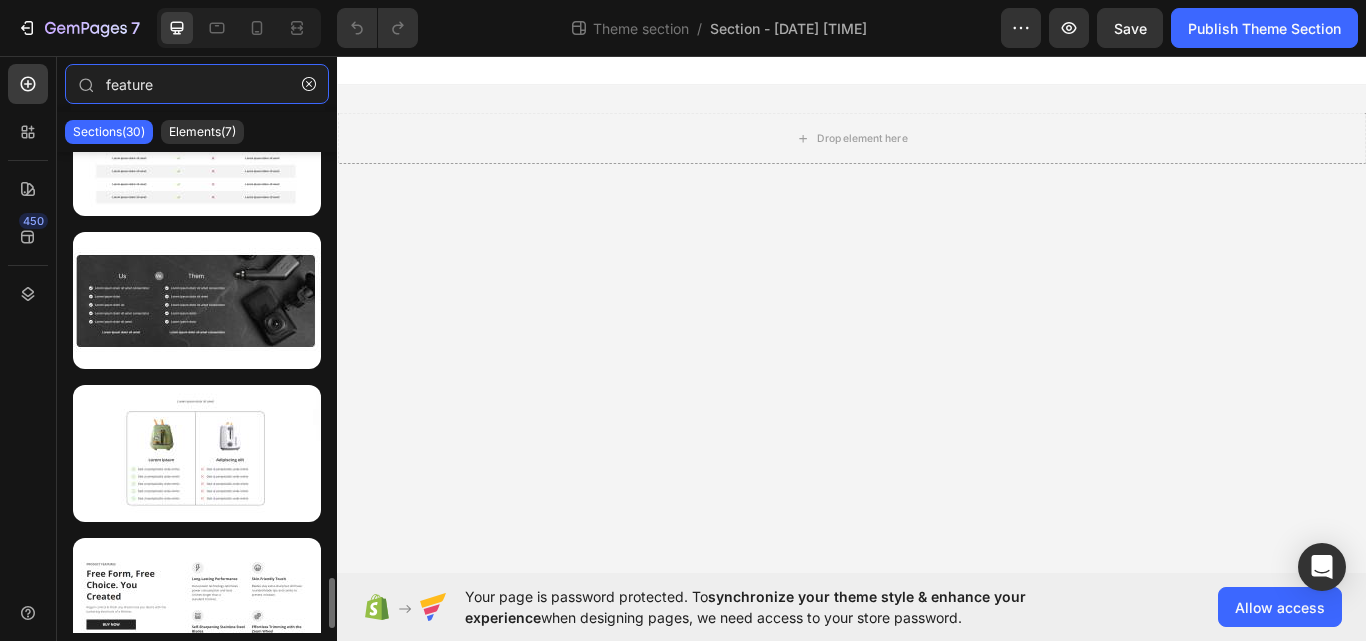 scroll, scrollTop: 4101, scrollLeft: 0, axis: vertical 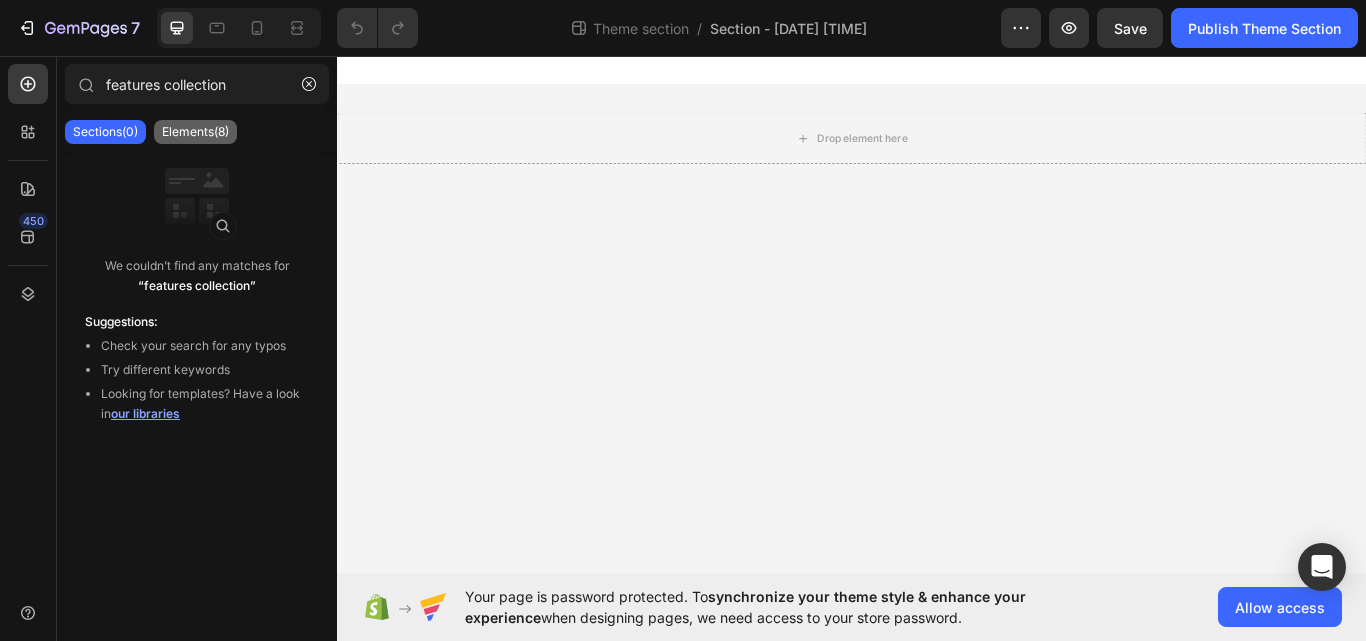 click on "Elements(8)" at bounding box center [195, 132] 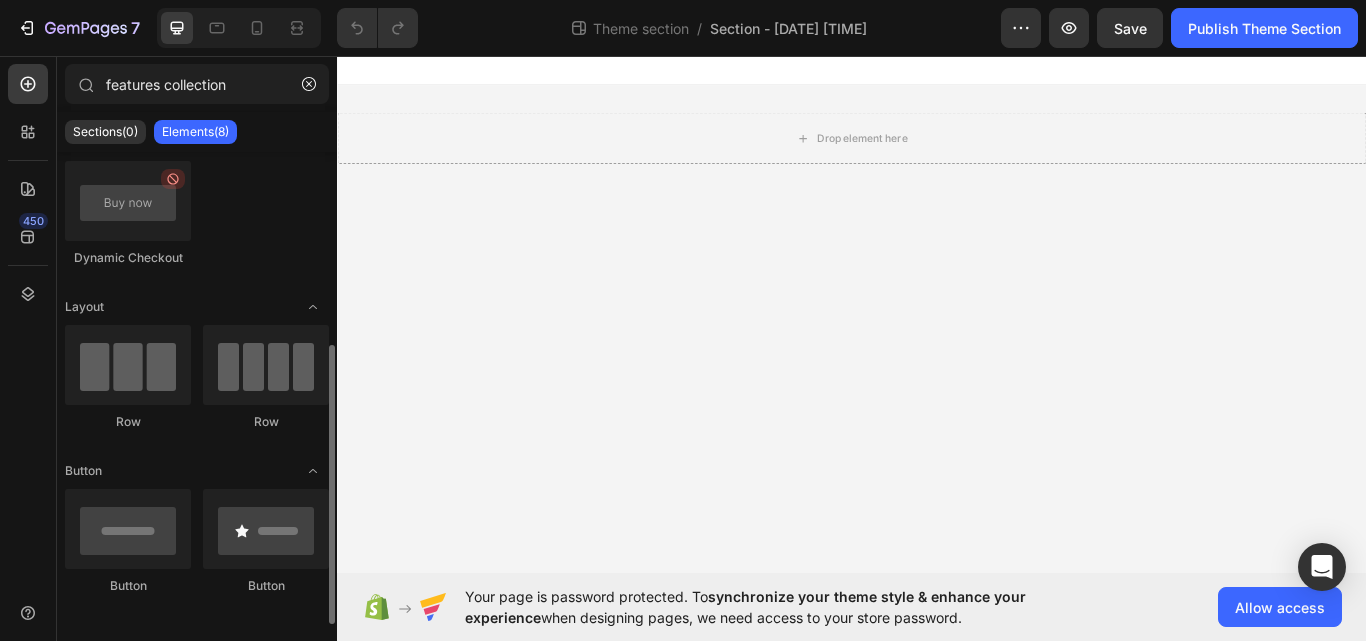 scroll, scrollTop: 243, scrollLeft: 0, axis: vertical 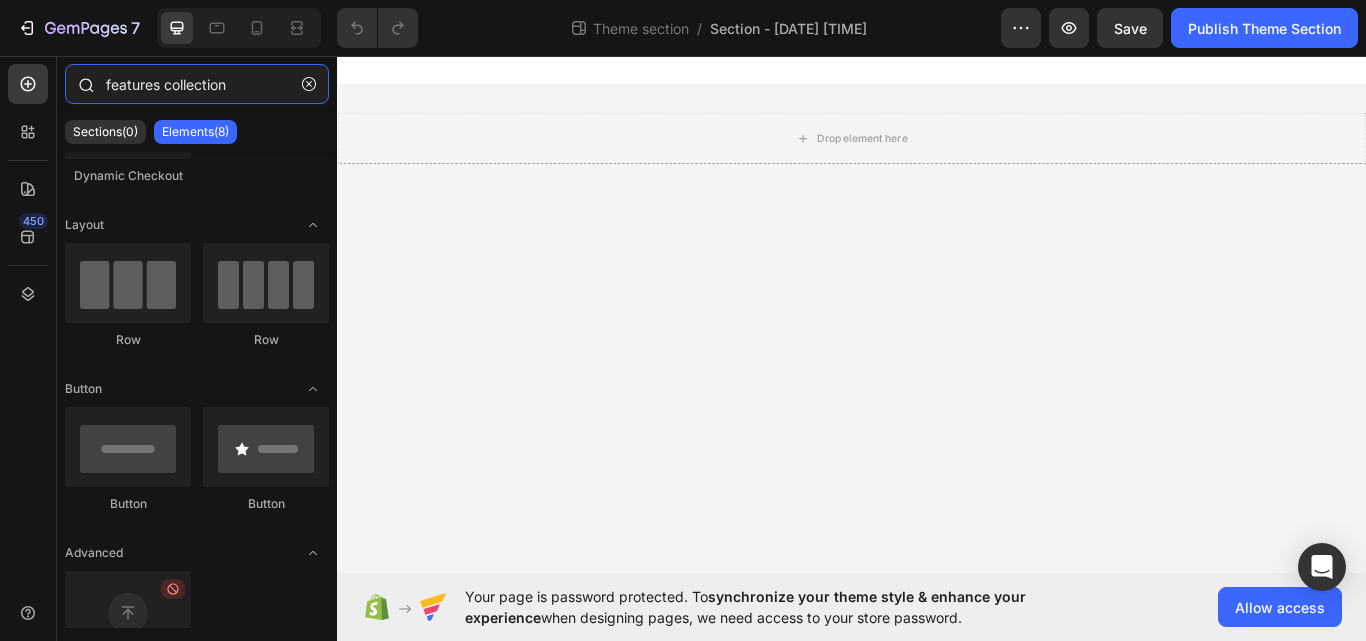 click on "features collection" at bounding box center (197, 84) 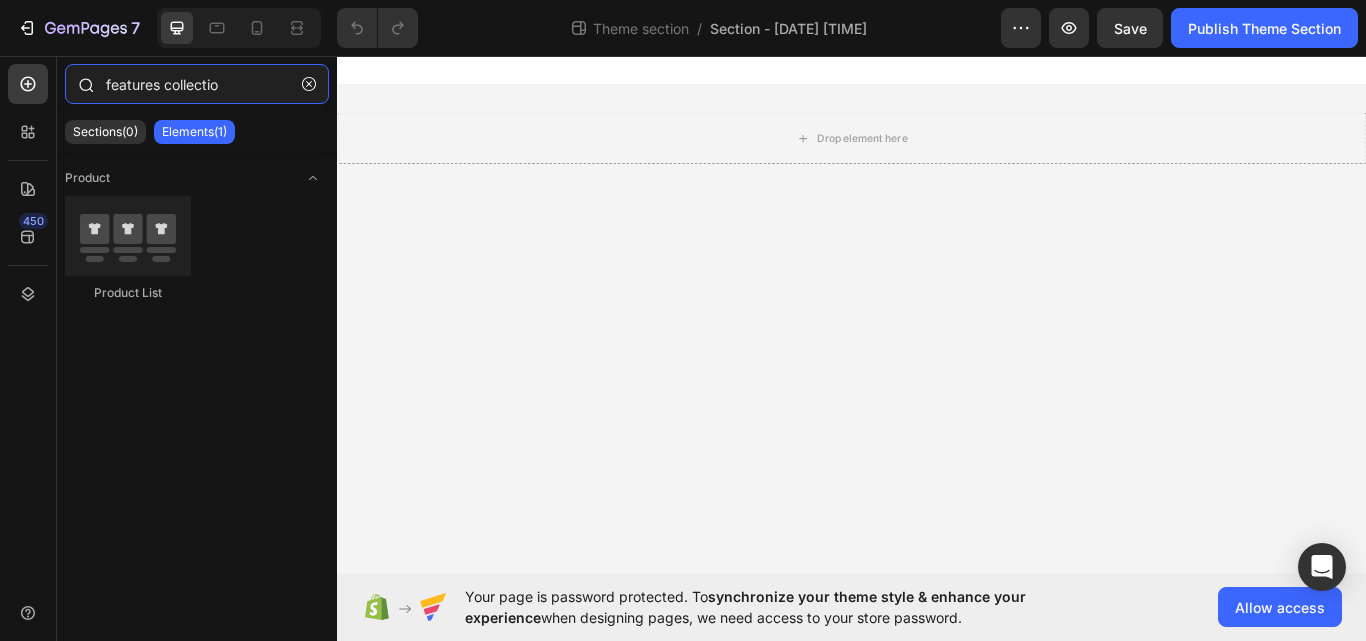 scroll, scrollTop: 0, scrollLeft: 0, axis: both 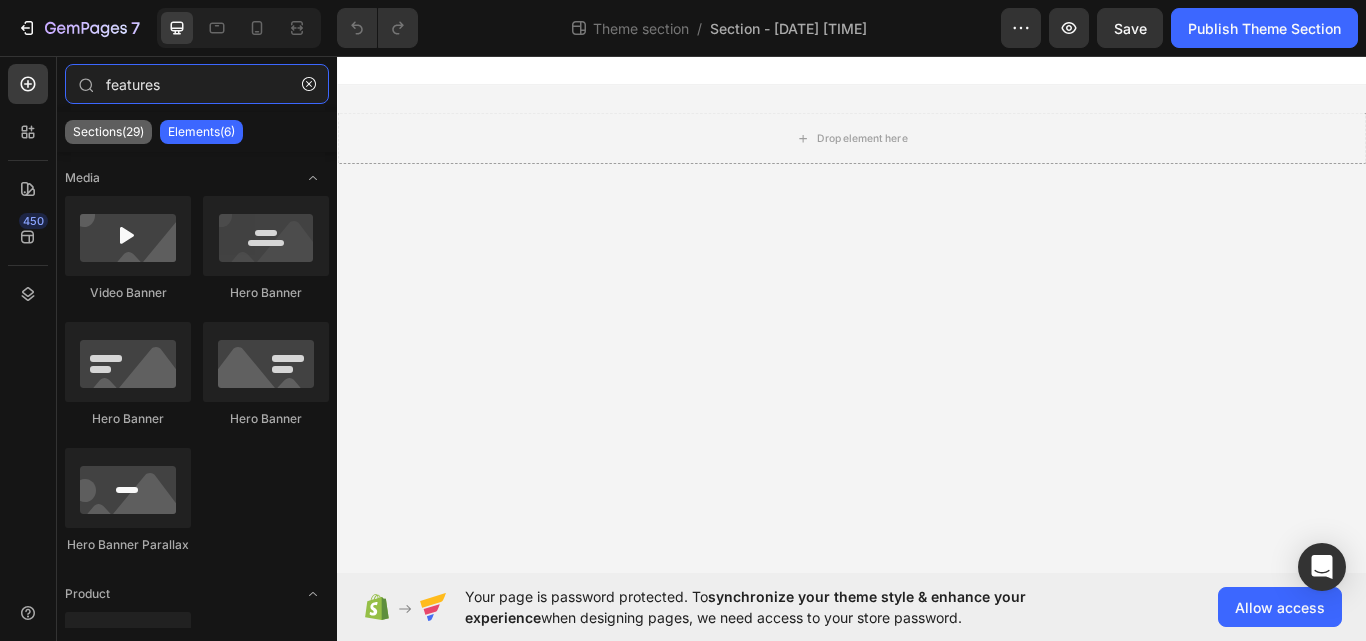 type on "features" 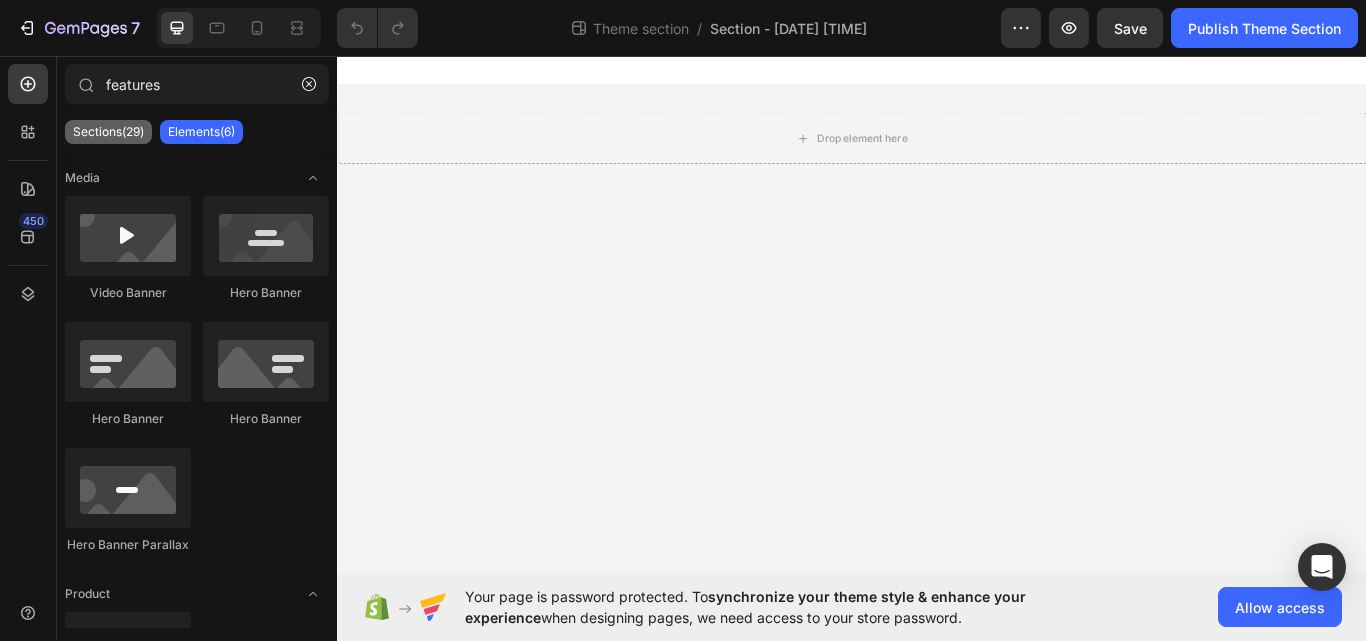 click on "Sections(29)" at bounding box center [108, 132] 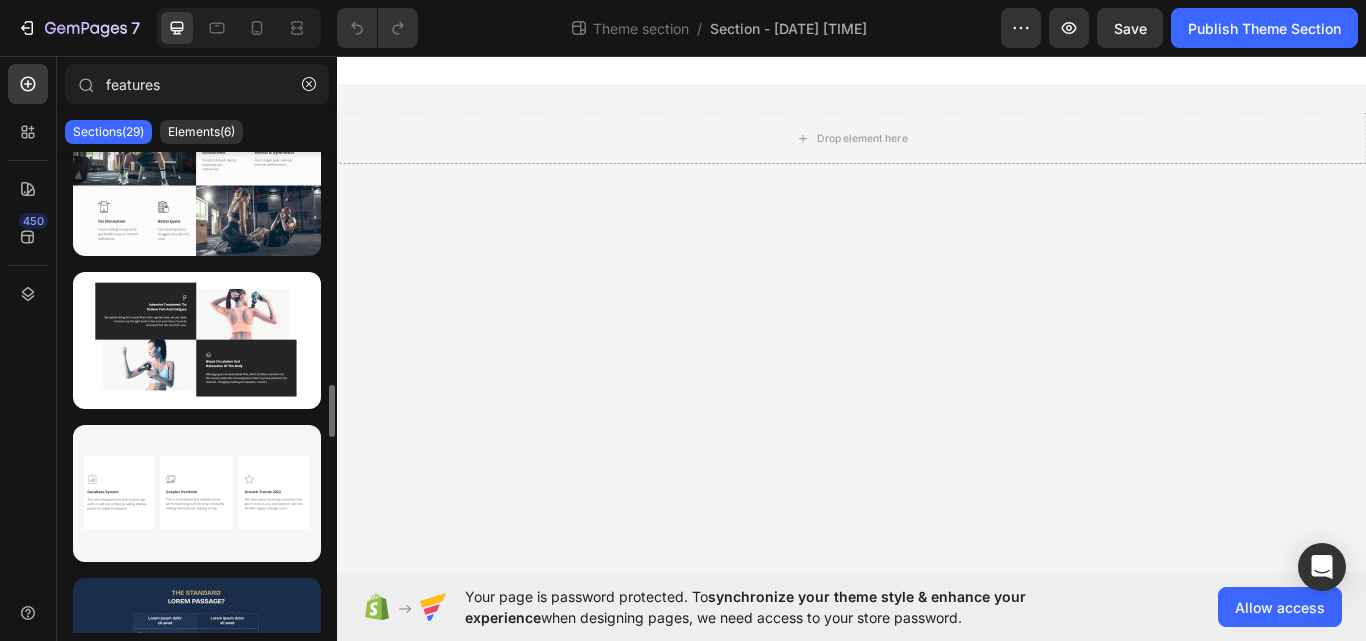 scroll, scrollTop: 1766, scrollLeft: 0, axis: vertical 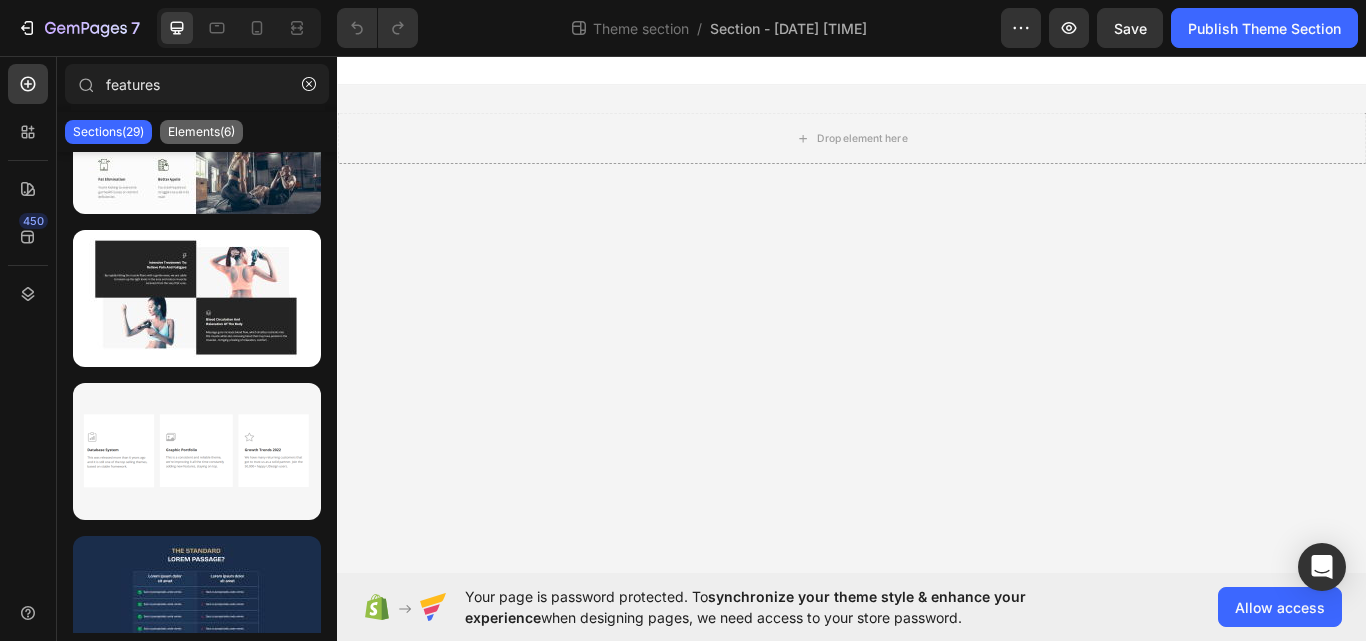 click on "Elements(6)" at bounding box center [201, 132] 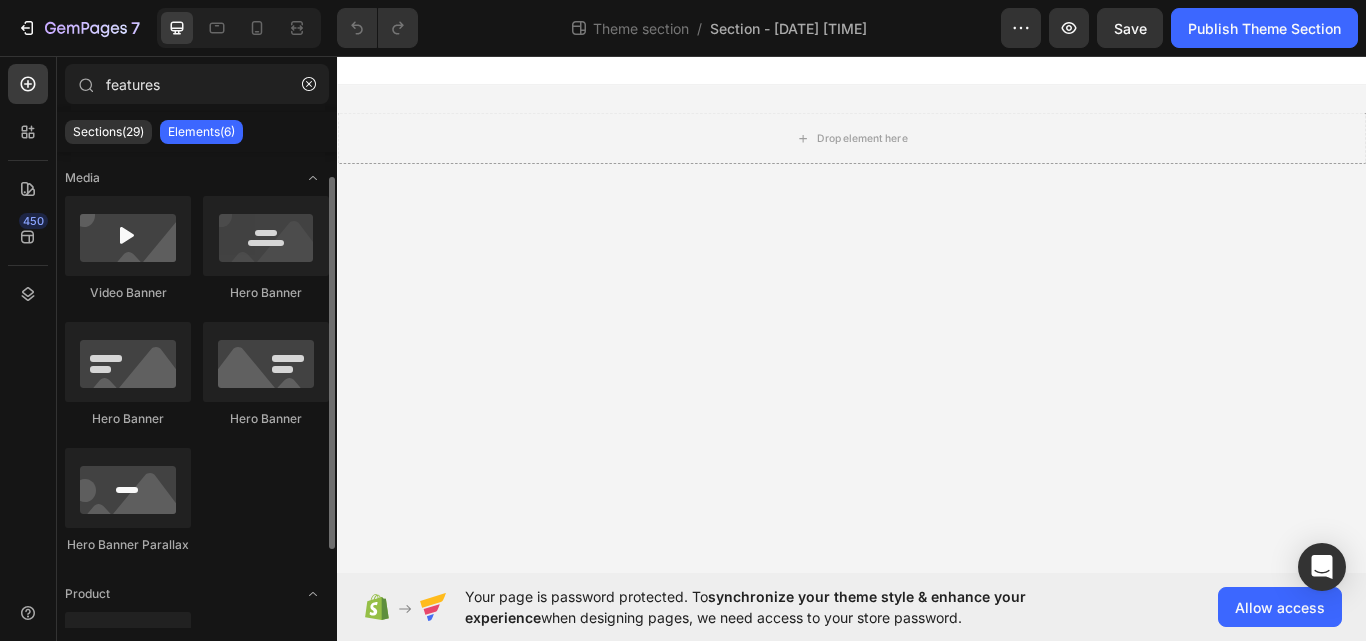 scroll, scrollTop: 132, scrollLeft: 0, axis: vertical 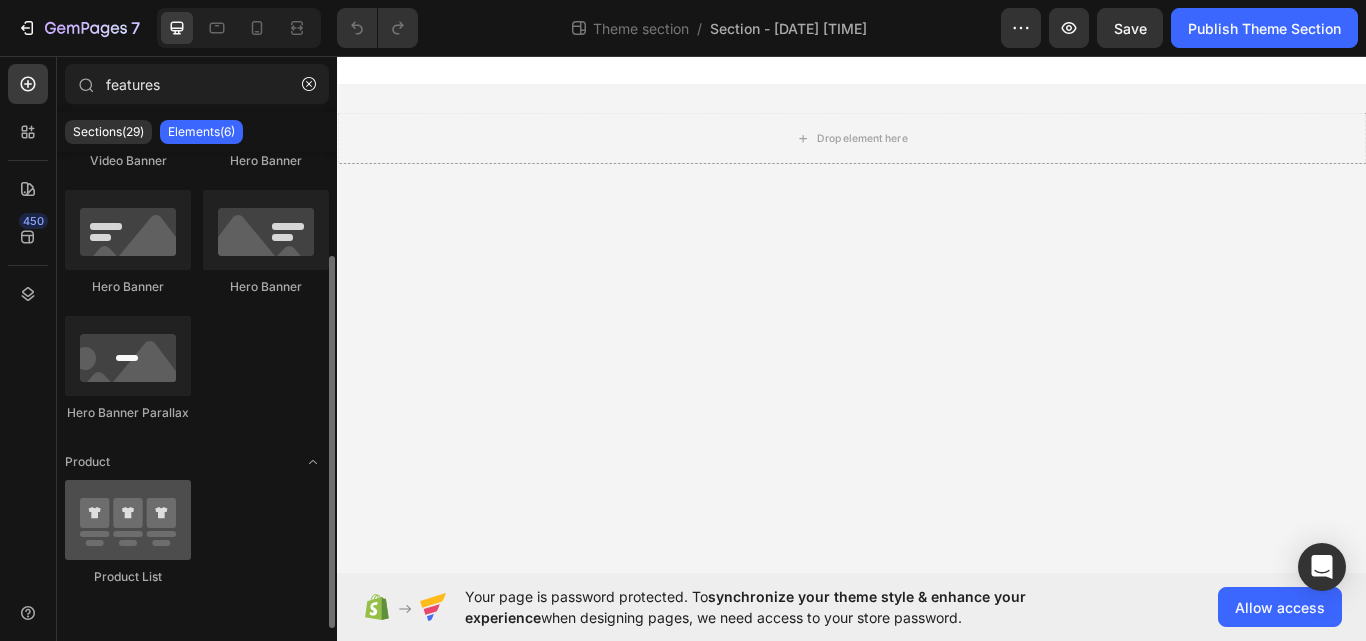 click at bounding box center (128, 520) 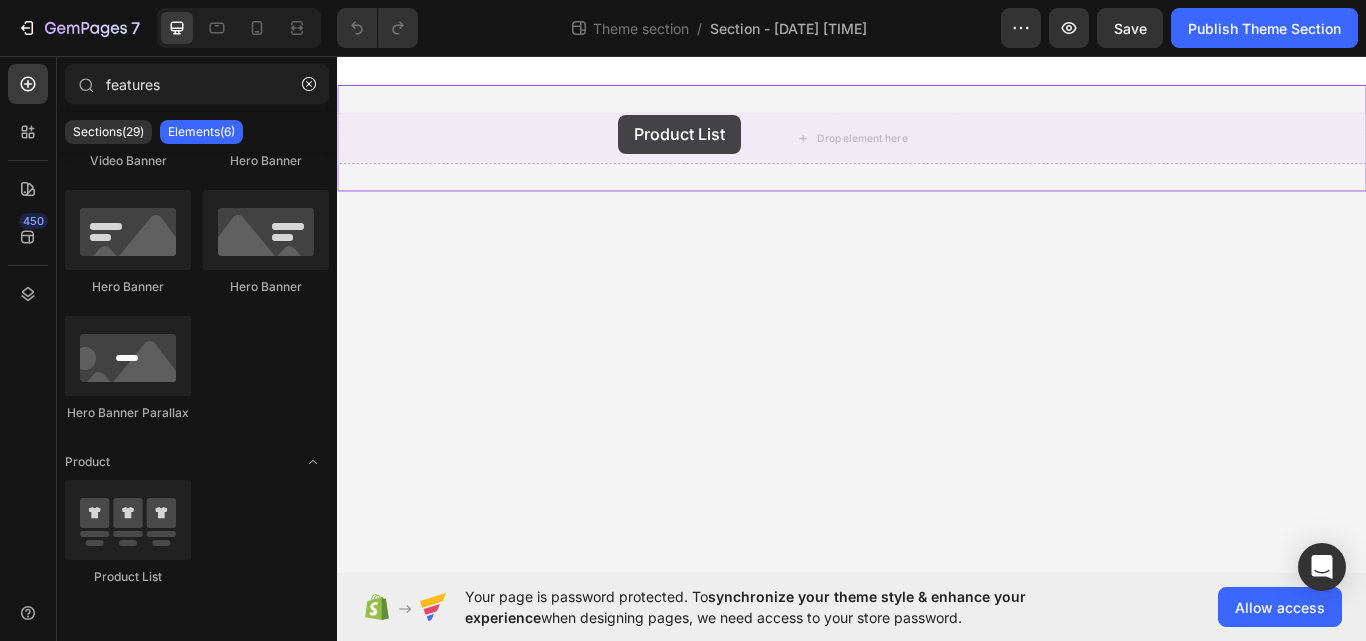 drag, startPoint x: 467, startPoint y: 567, endPoint x: 665, endPoint y: 128, distance: 481.5859 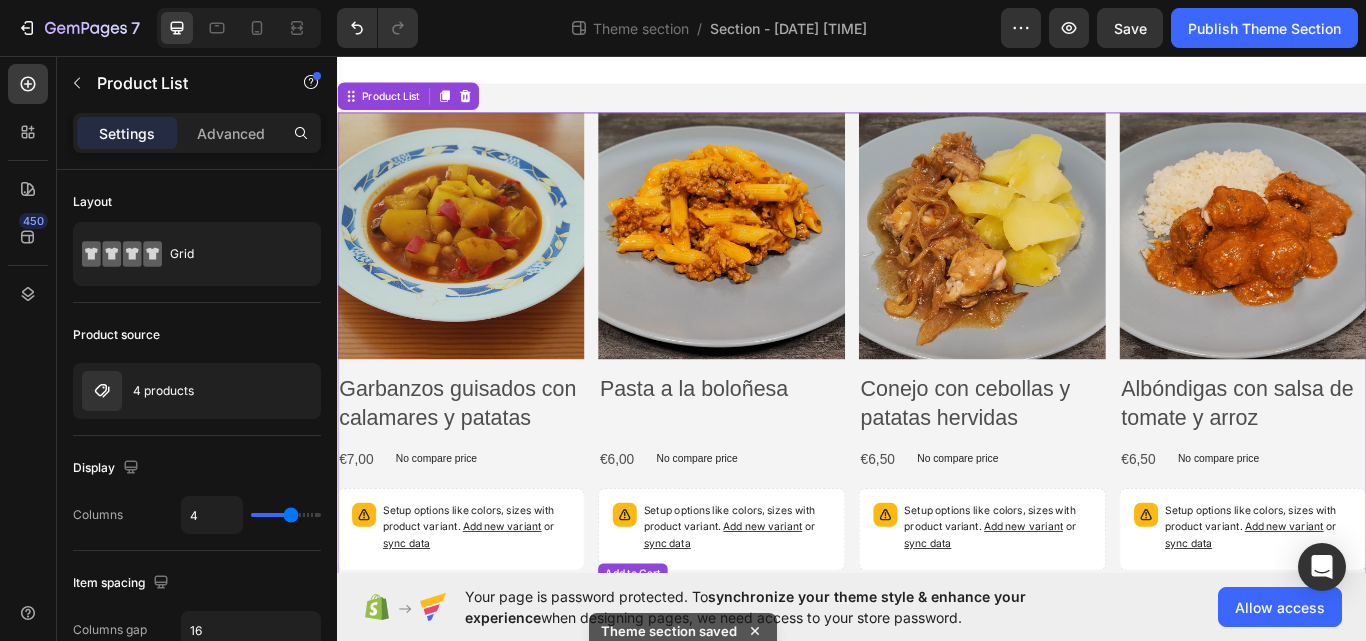 scroll, scrollTop: 105, scrollLeft: 0, axis: vertical 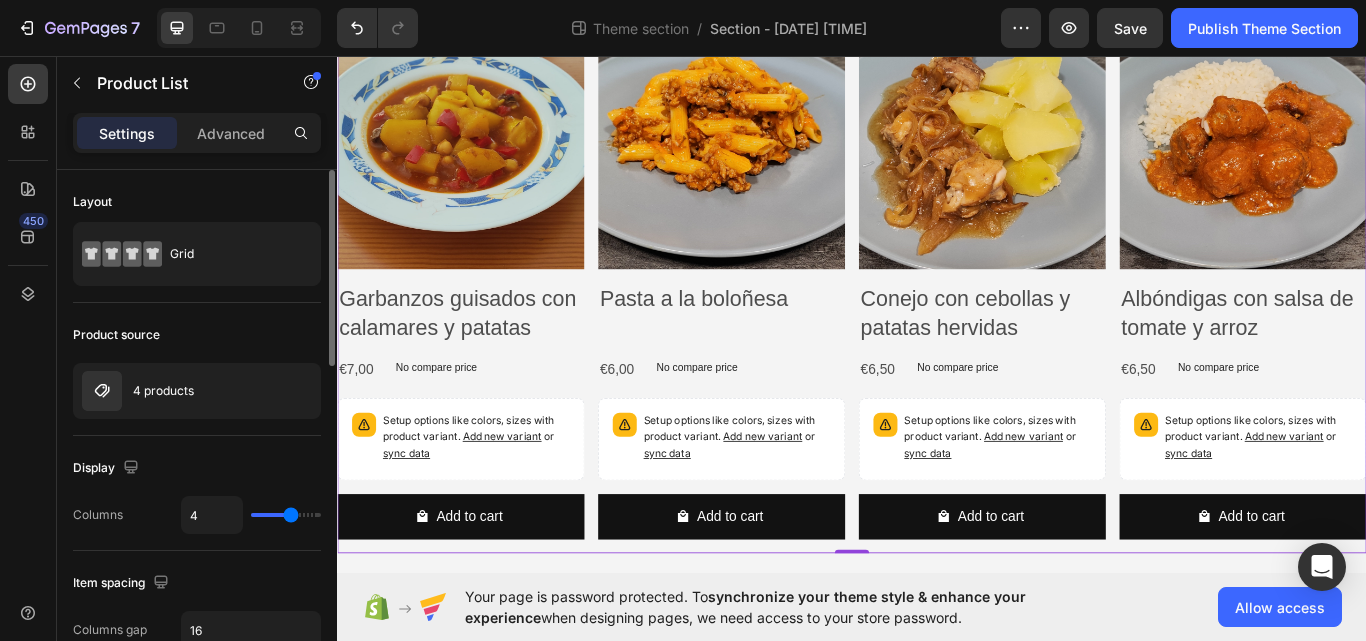click on "Display" at bounding box center (108, 468) 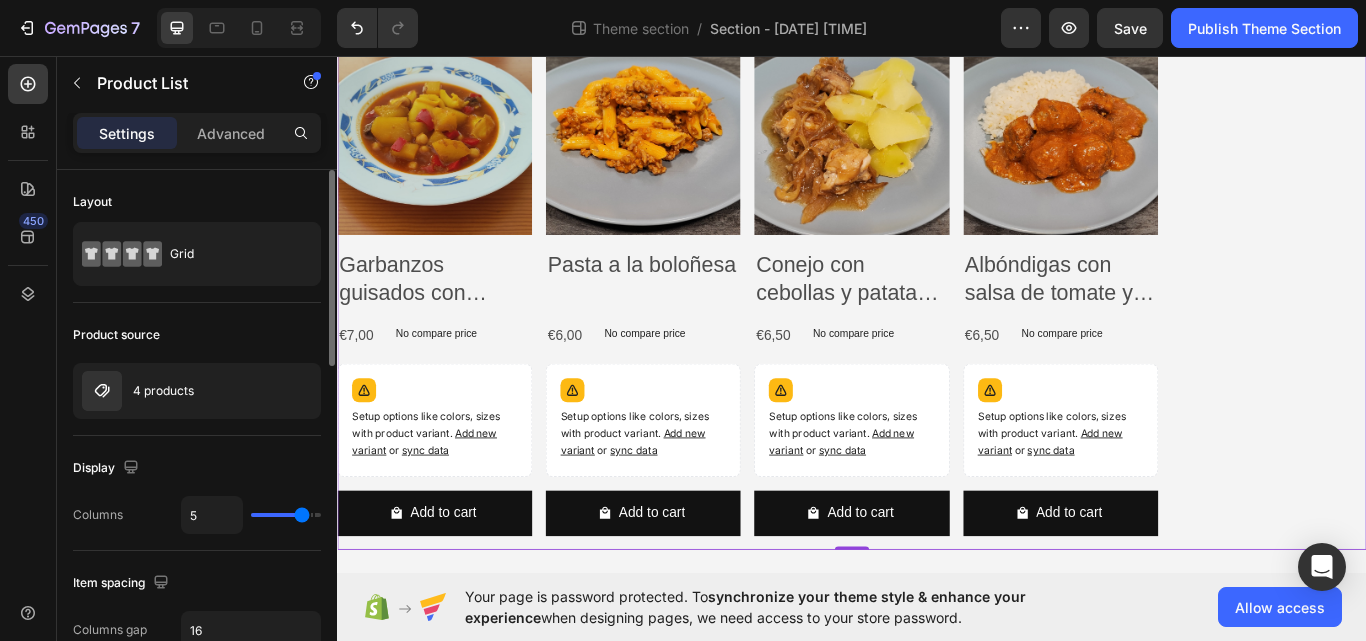 scroll, scrollTop: 81, scrollLeft: 0, axis: vertical 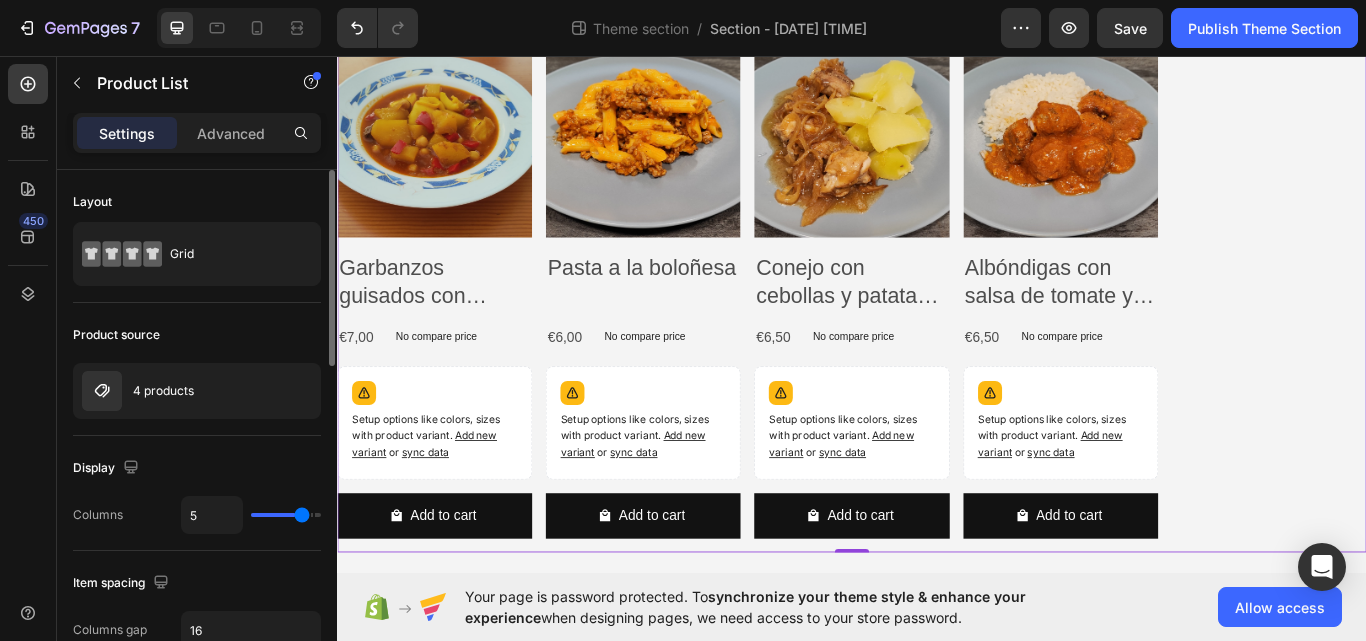 type on "4" 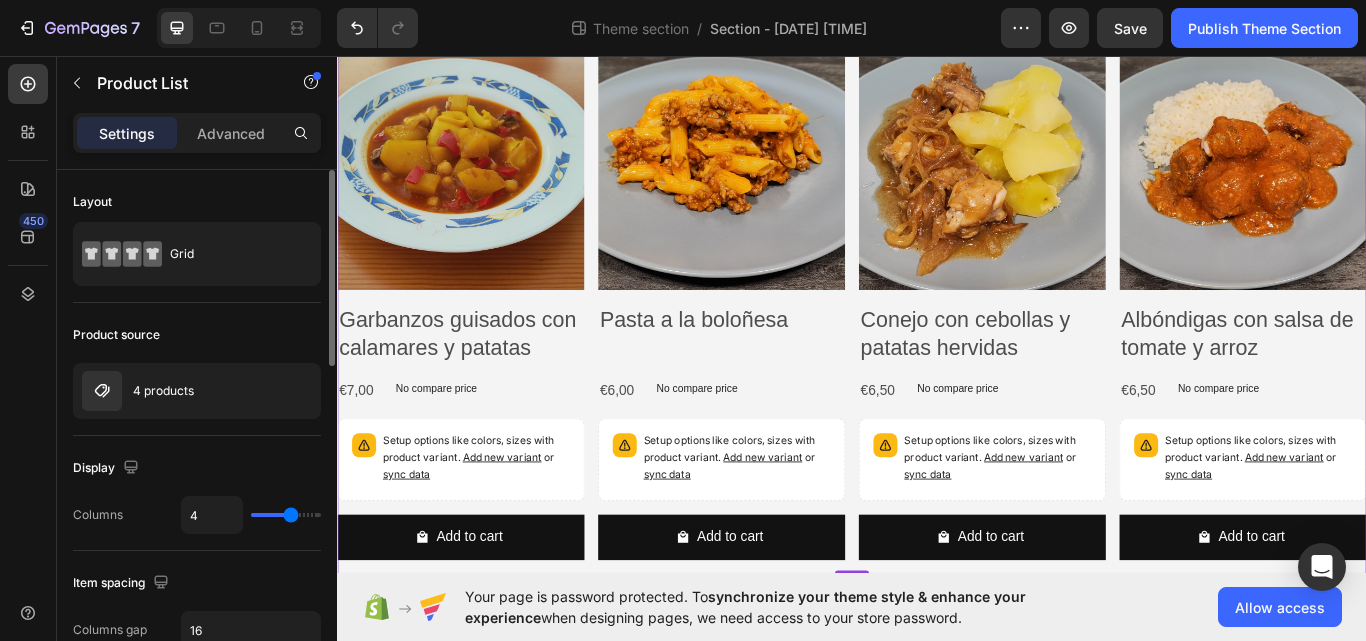 scroll, scrollTop: 105, scrollLeft: 0, axis: vertical 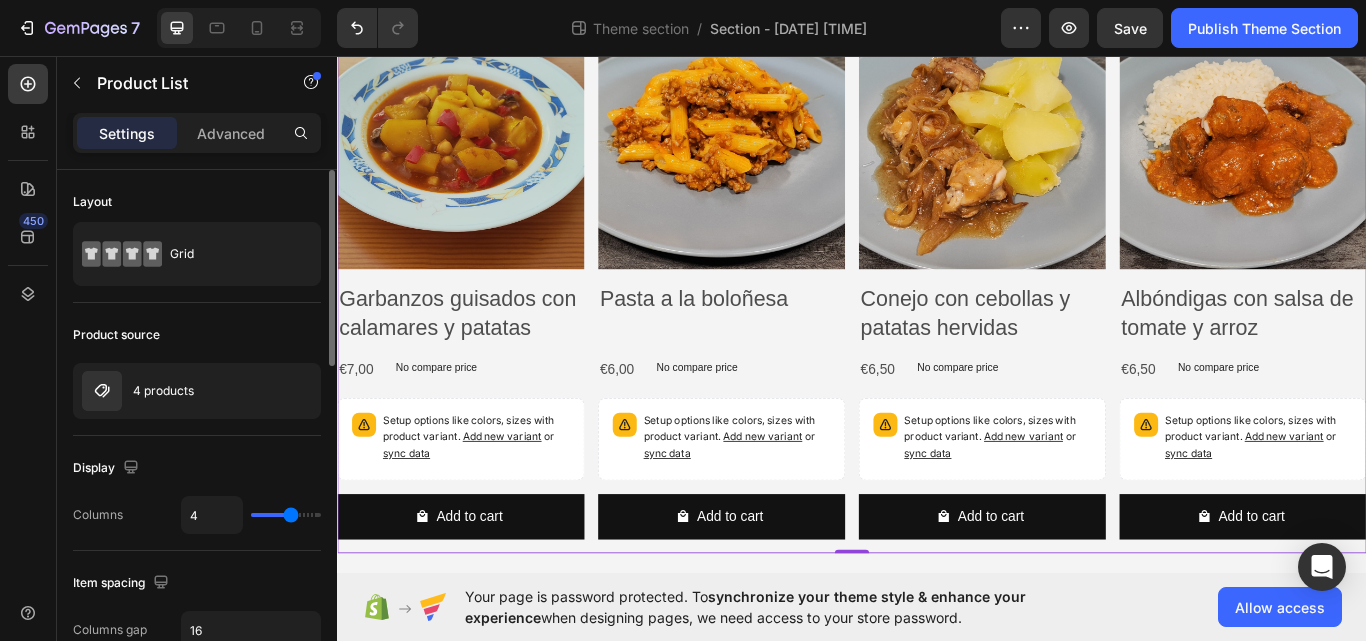 click at bounding box center (286, 515) 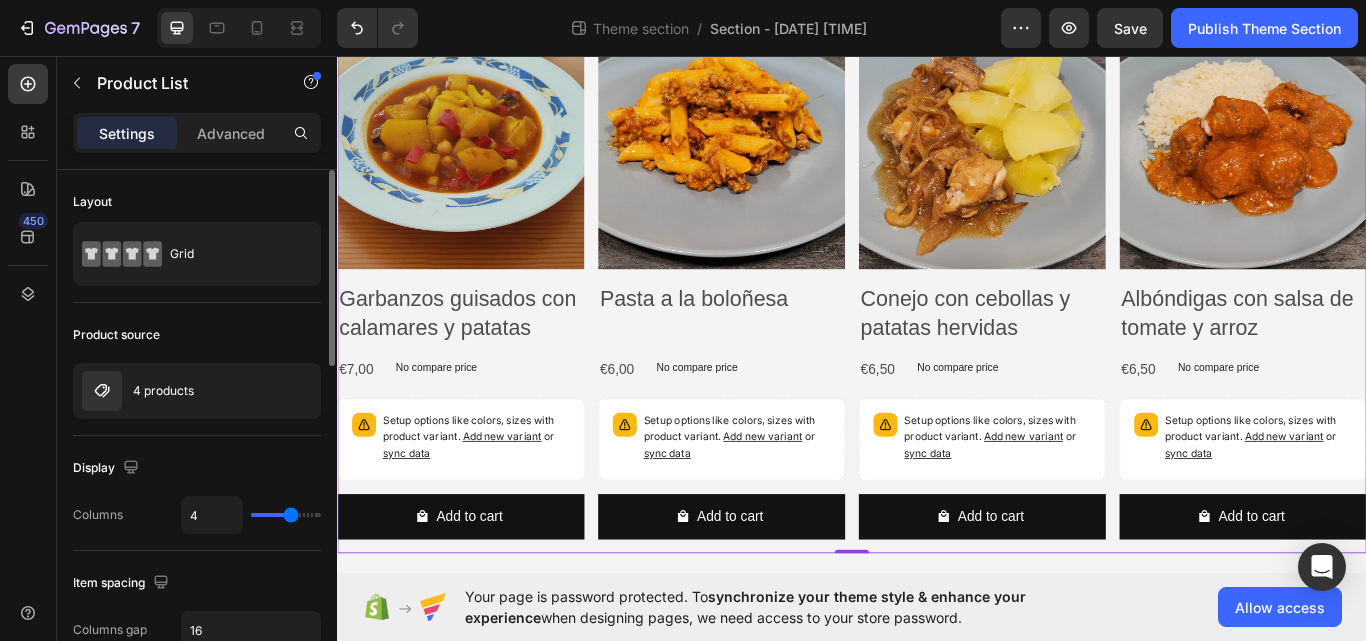 type on "5" 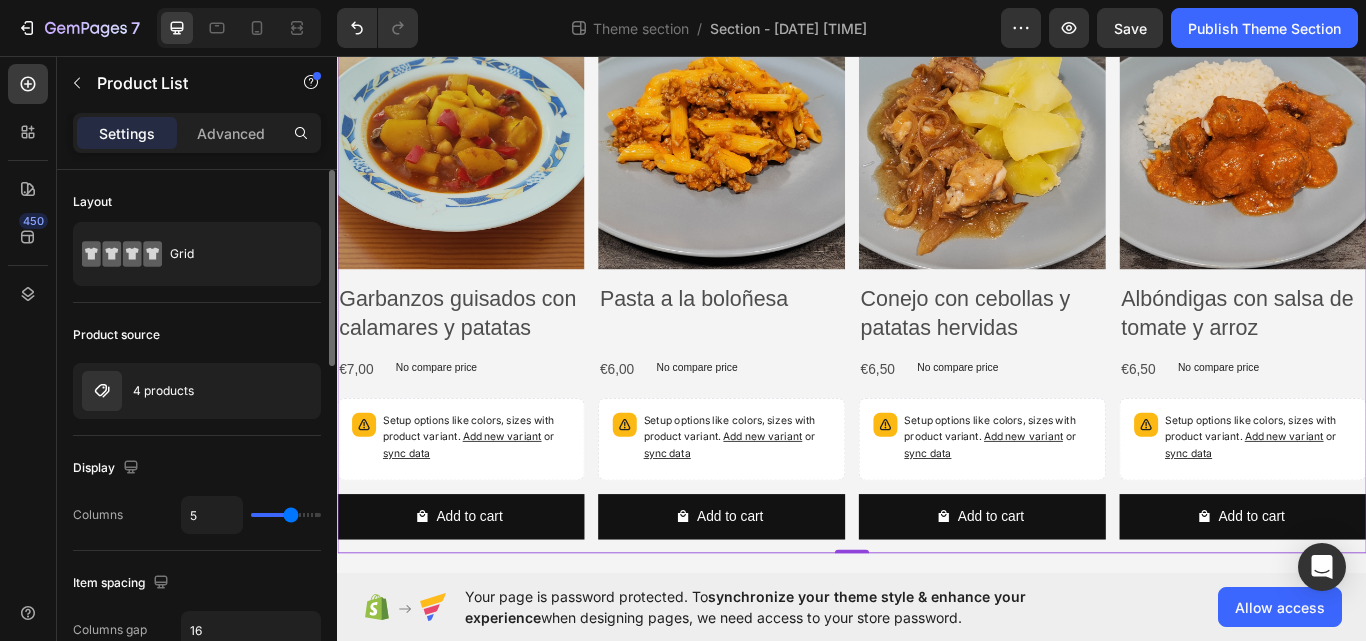 type on "5" 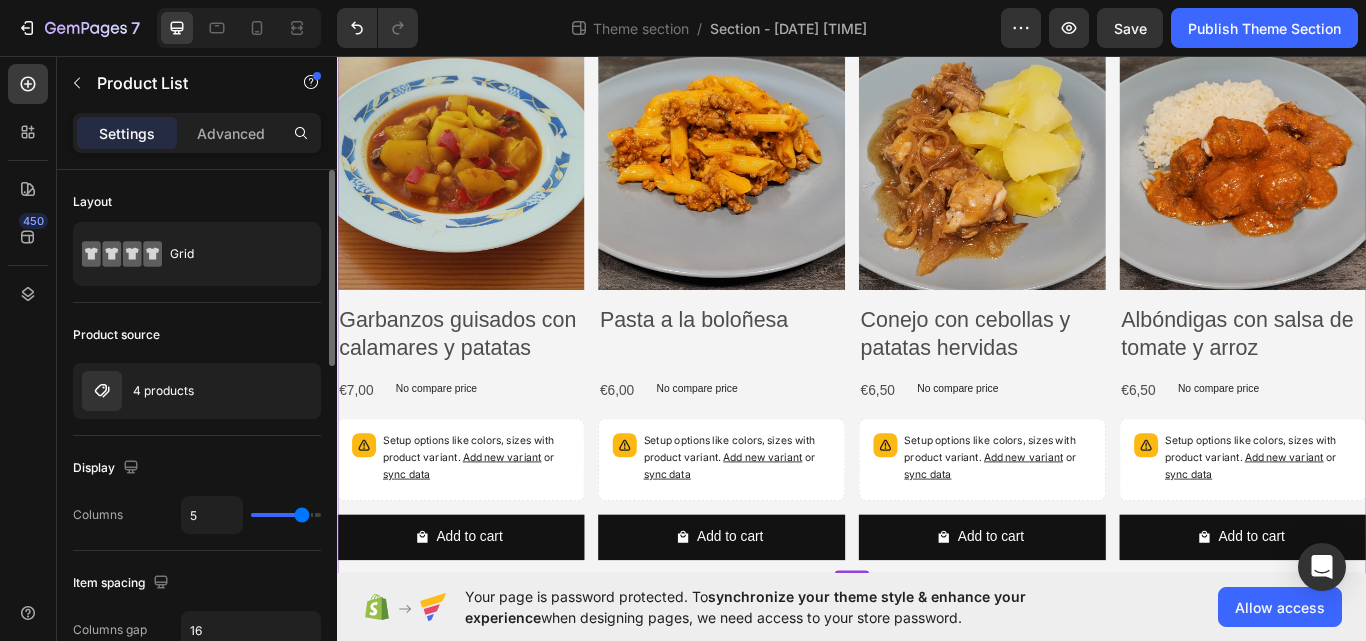 type on "6" 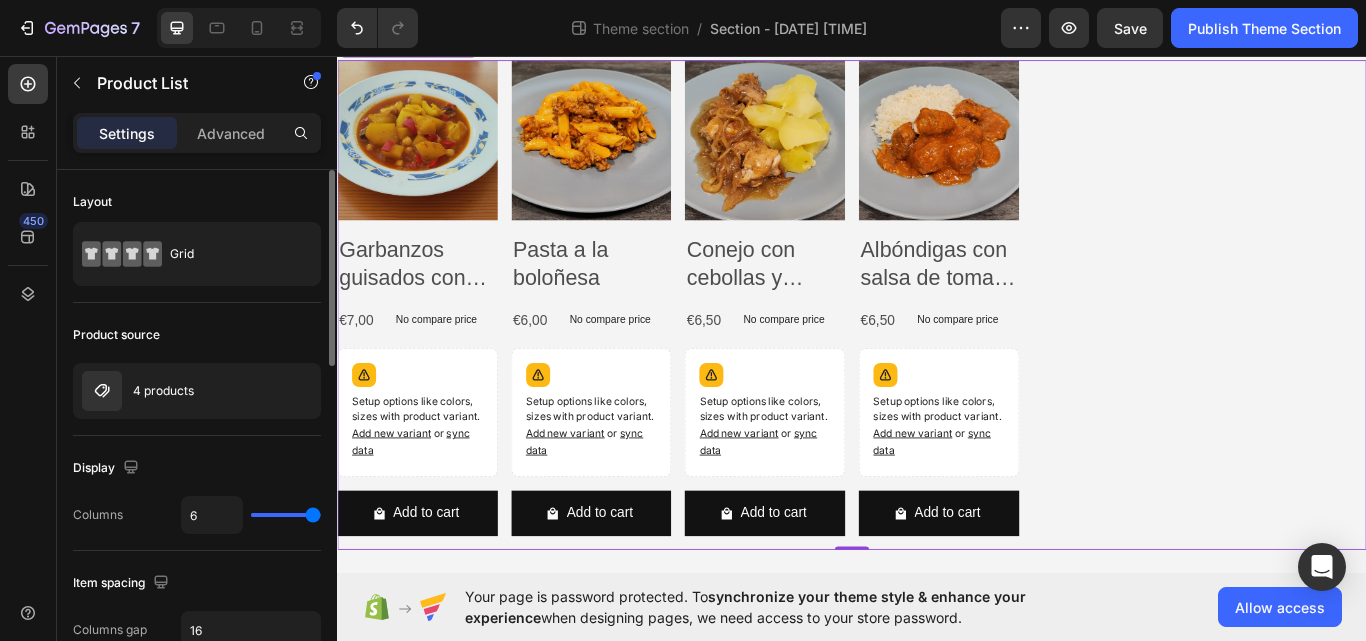 scroll, scrollTop: 59, scrollLeft: 0, axis: vertical 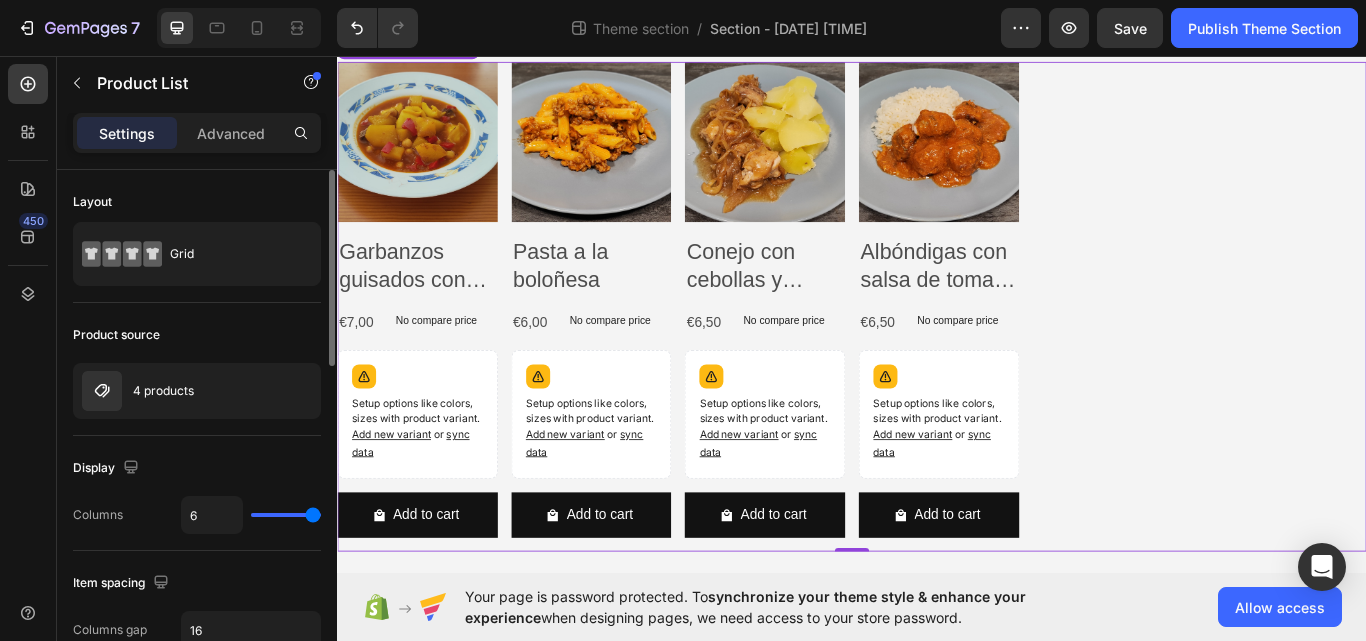 type on "5" 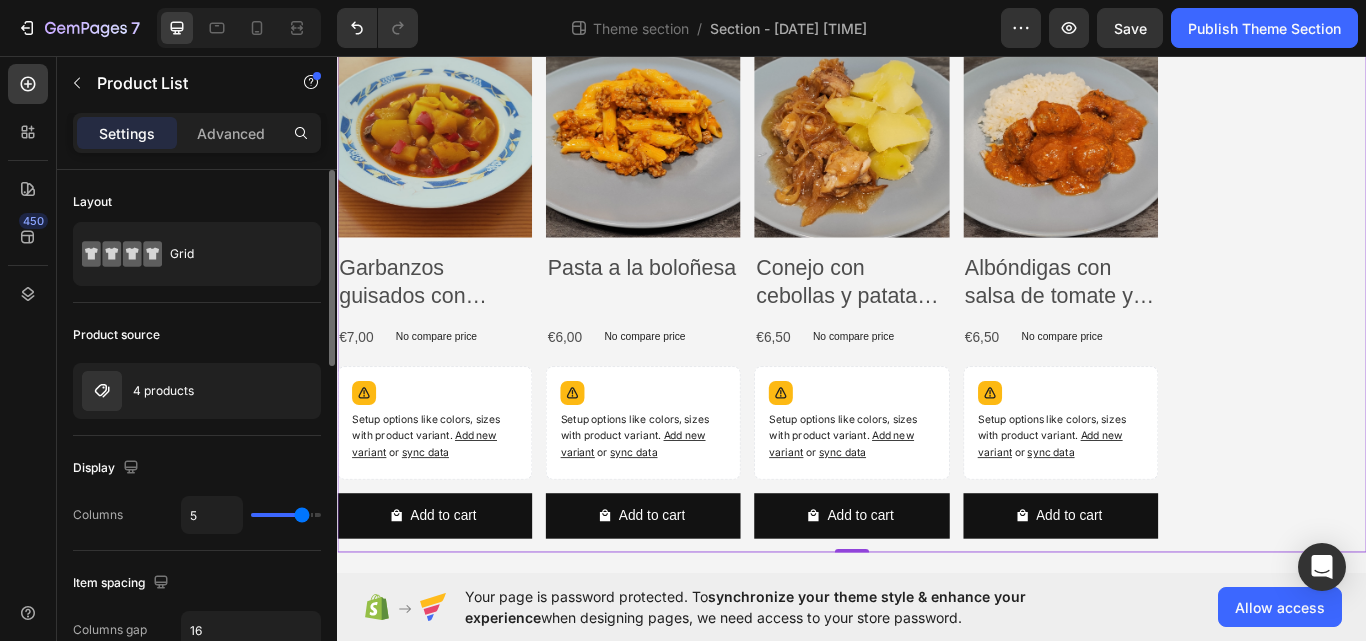 type on "4" 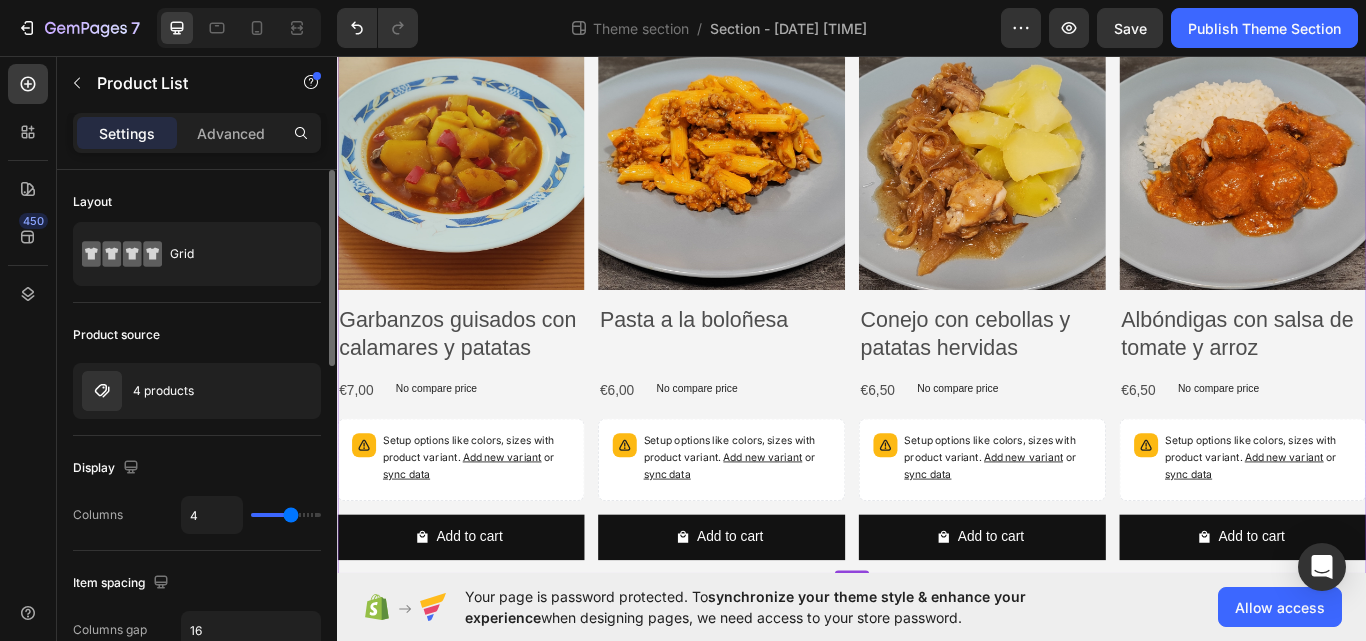 scroll, scrollTop: 105, scrollLeft: 0, axis: vertical 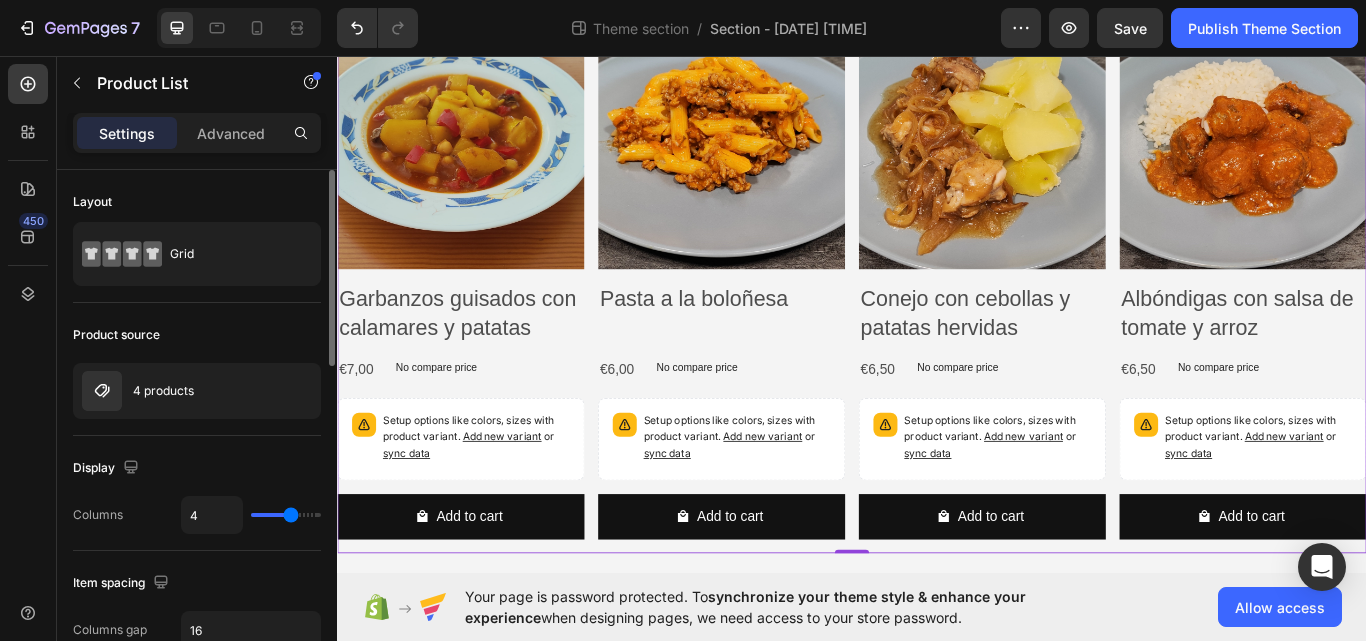 click at bounding box center (286, 515) 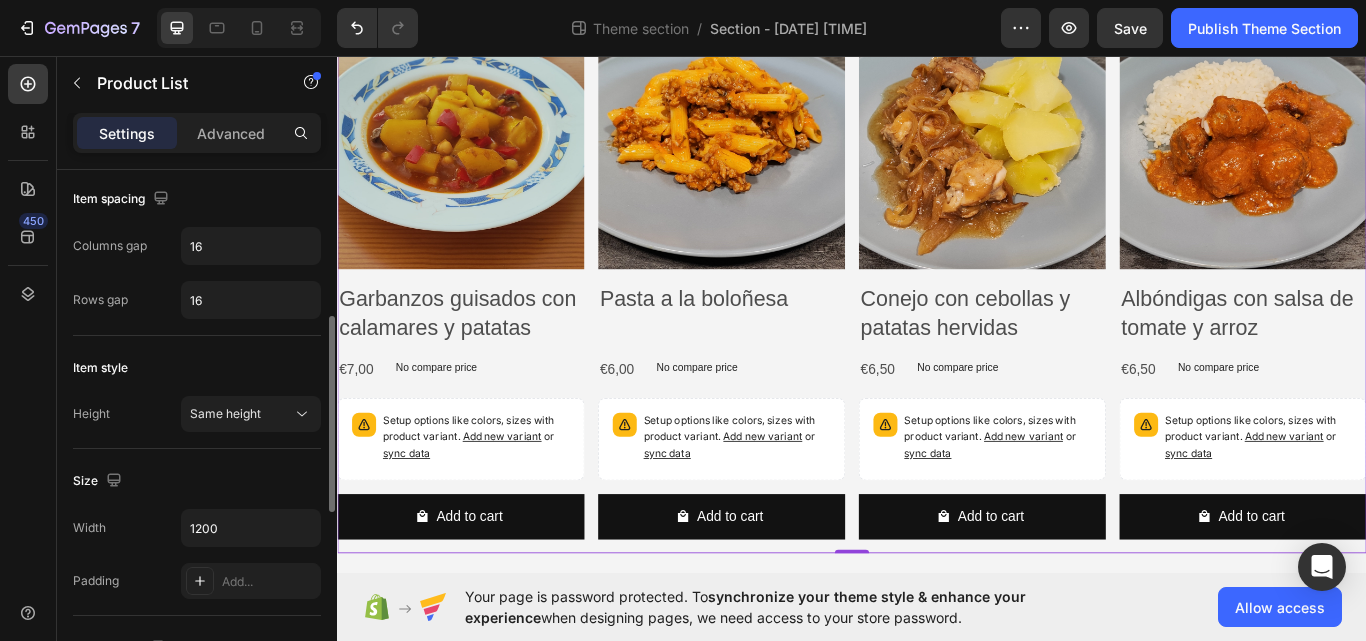 scroll, scrollTop: 383, scrollLeft: 0, axis: vertical 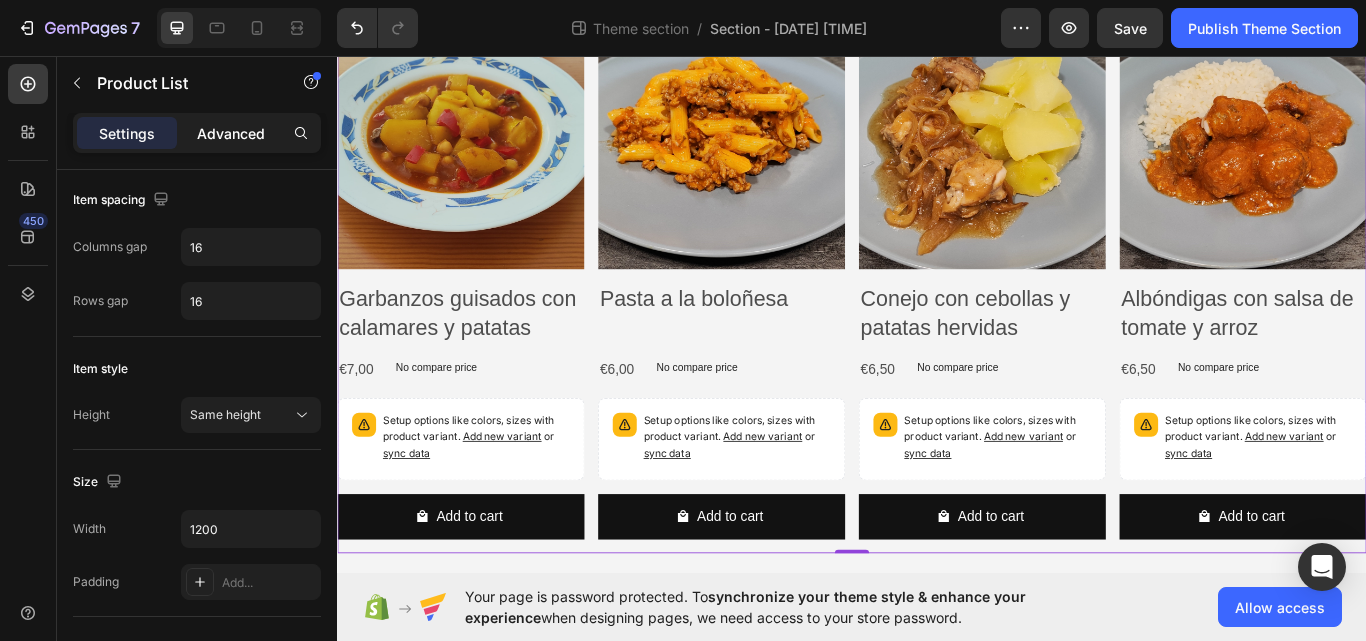 click on "Advanced" at bounding box center (231, 133) 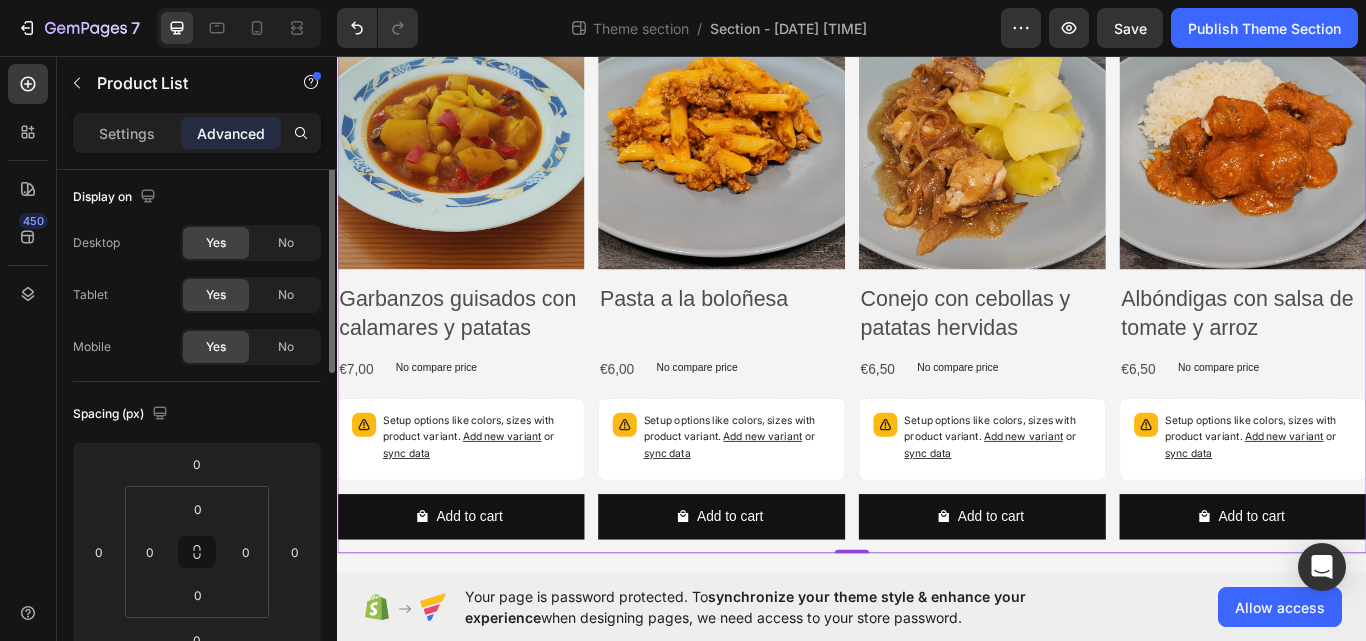 scroll, scrollTop: 0, scrollLeft: 0, axis: both 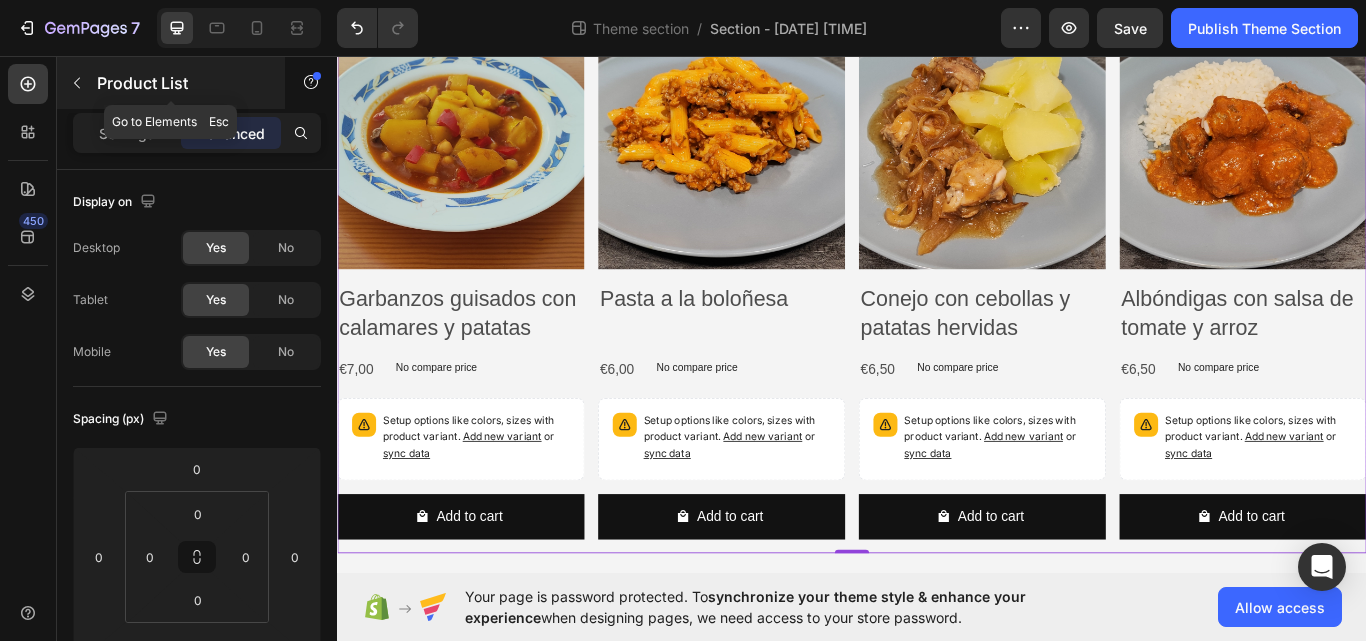 click 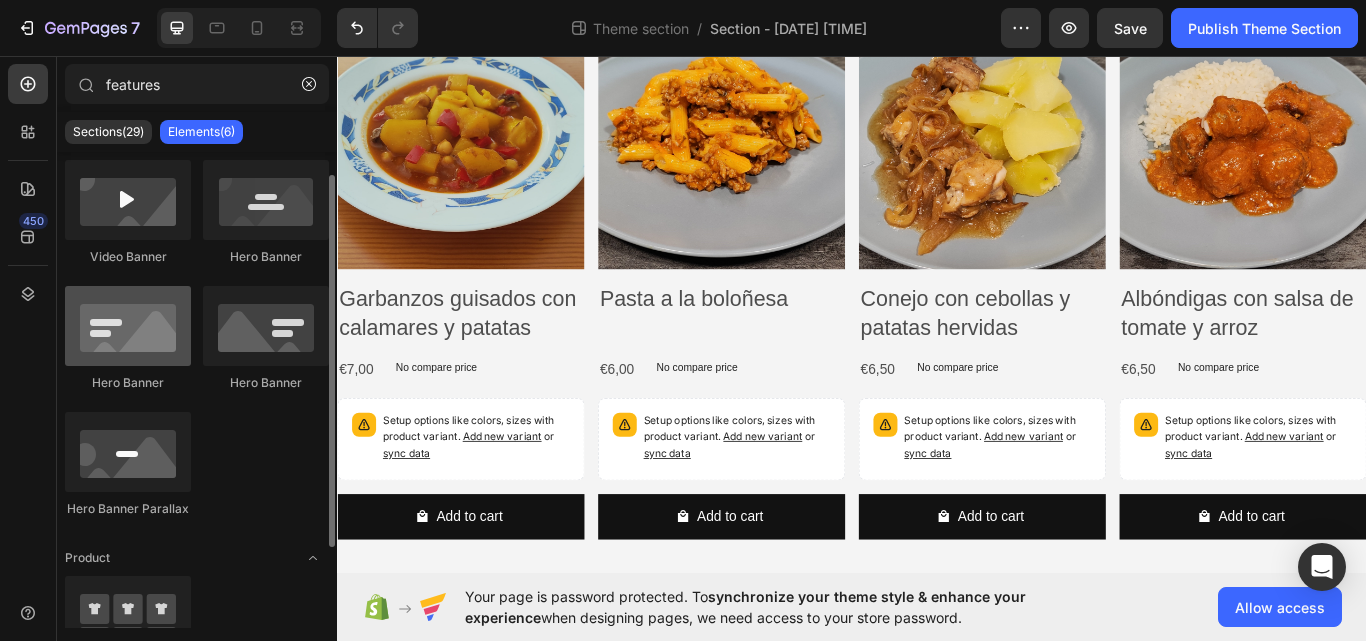 scroll, scrollTop: 0, scrollLeft: 0, axis: both 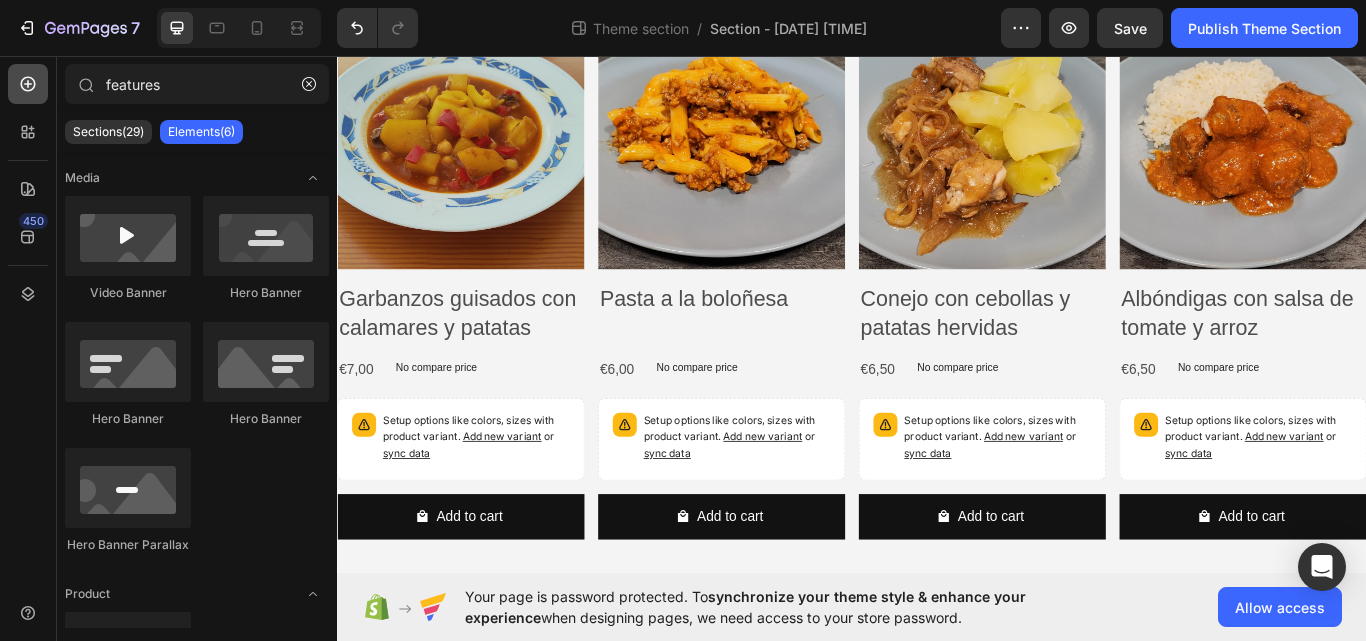 click 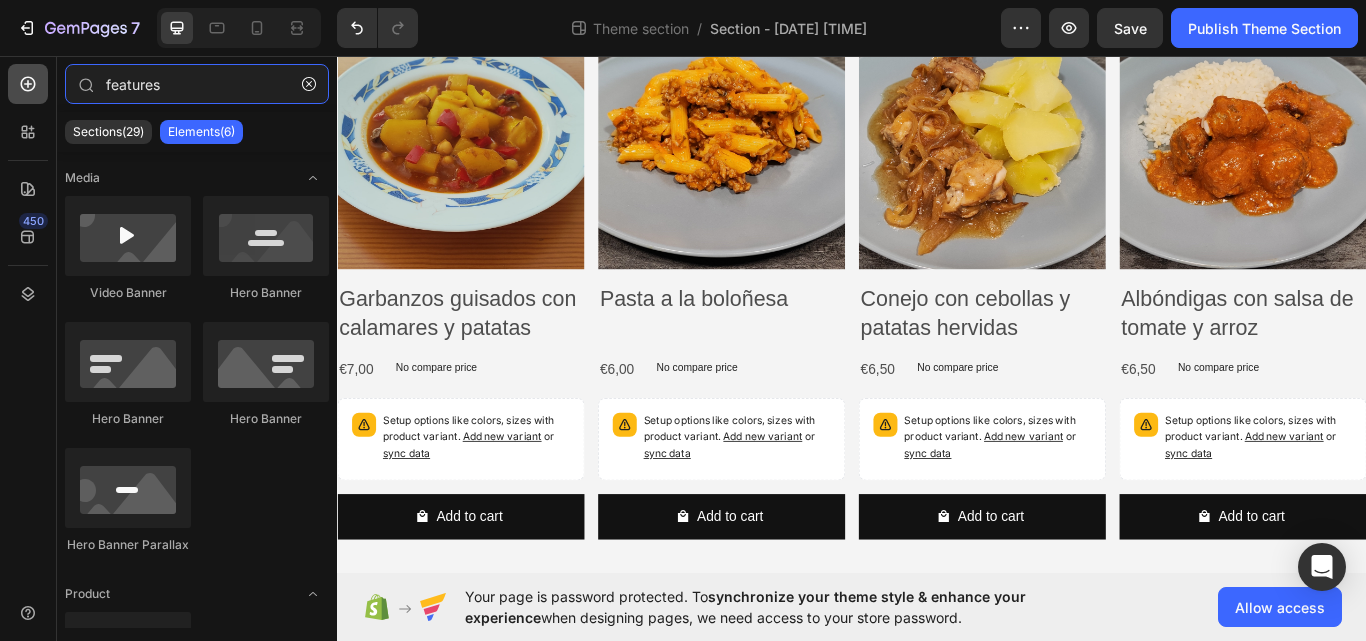 type 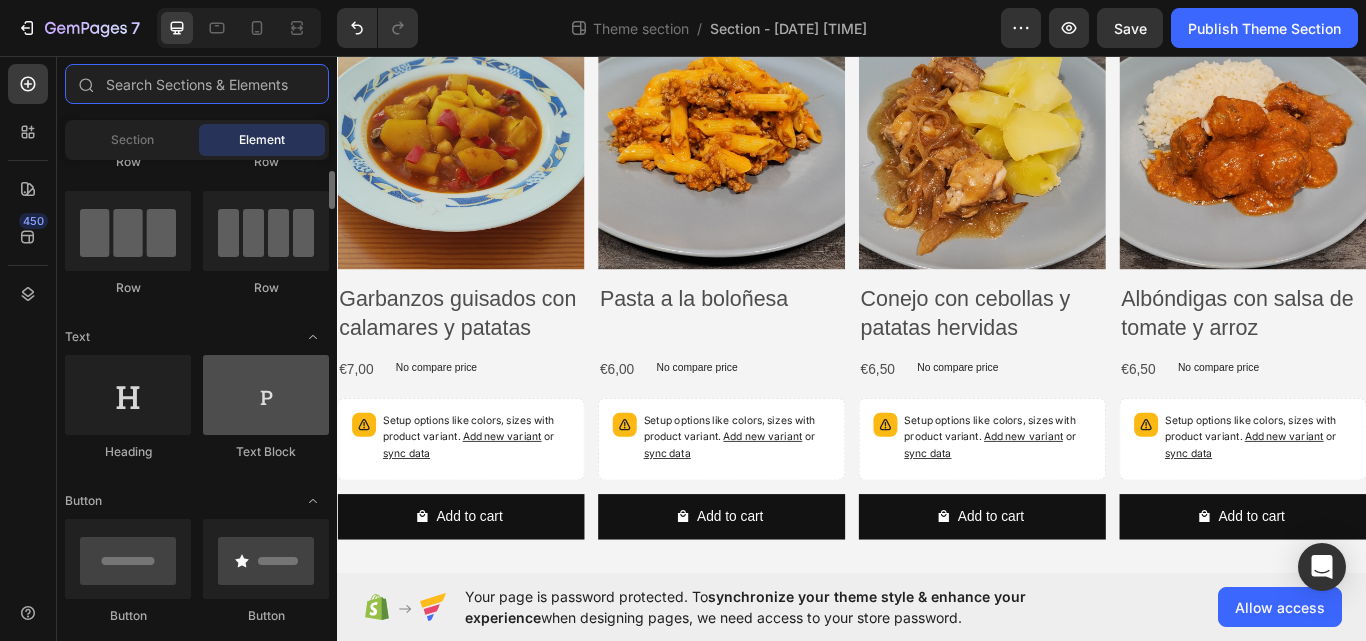 scroll, scrollTop: 192, scrollLeft: 0, axis: vertical 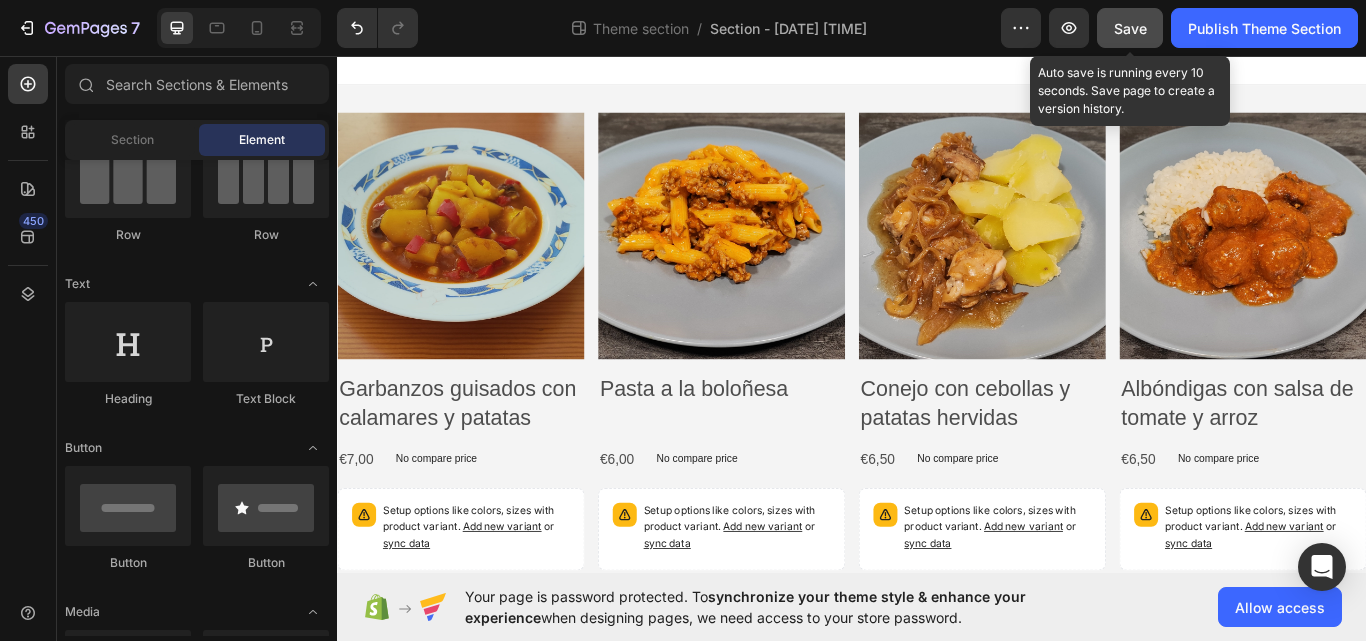 click on "Save" at bounding box center [1130, 28] 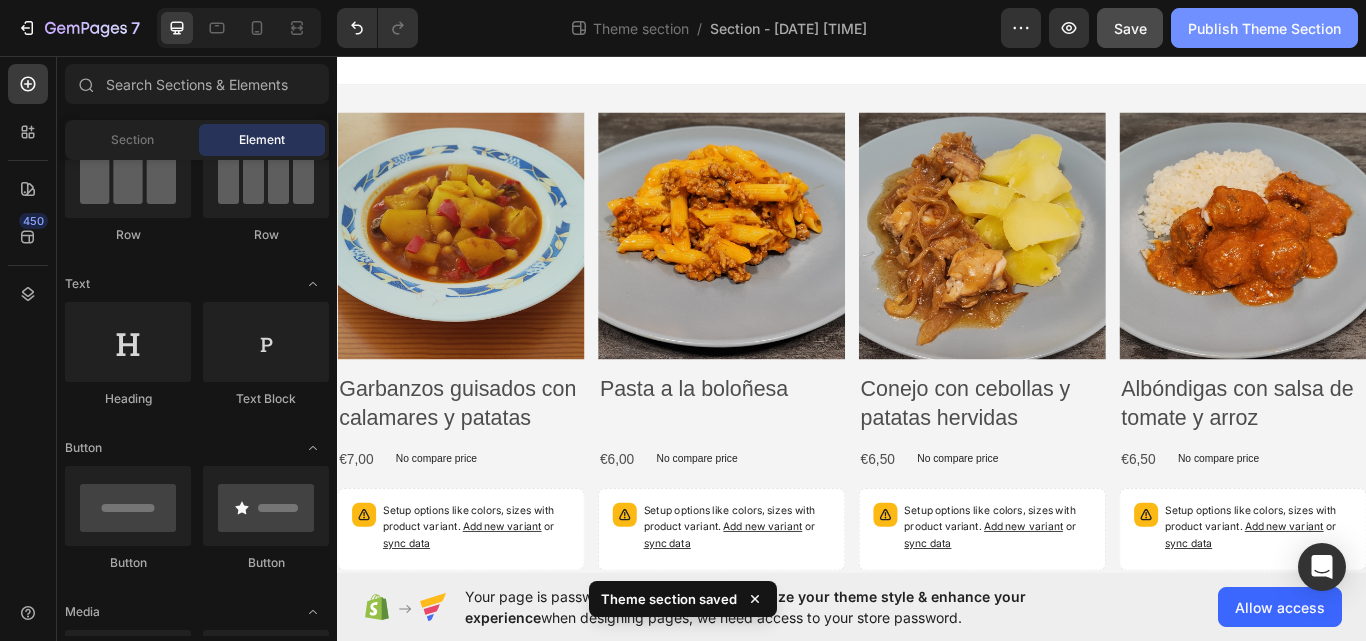 click on "Publish Theme Section" at bounding box center [1264, 28] 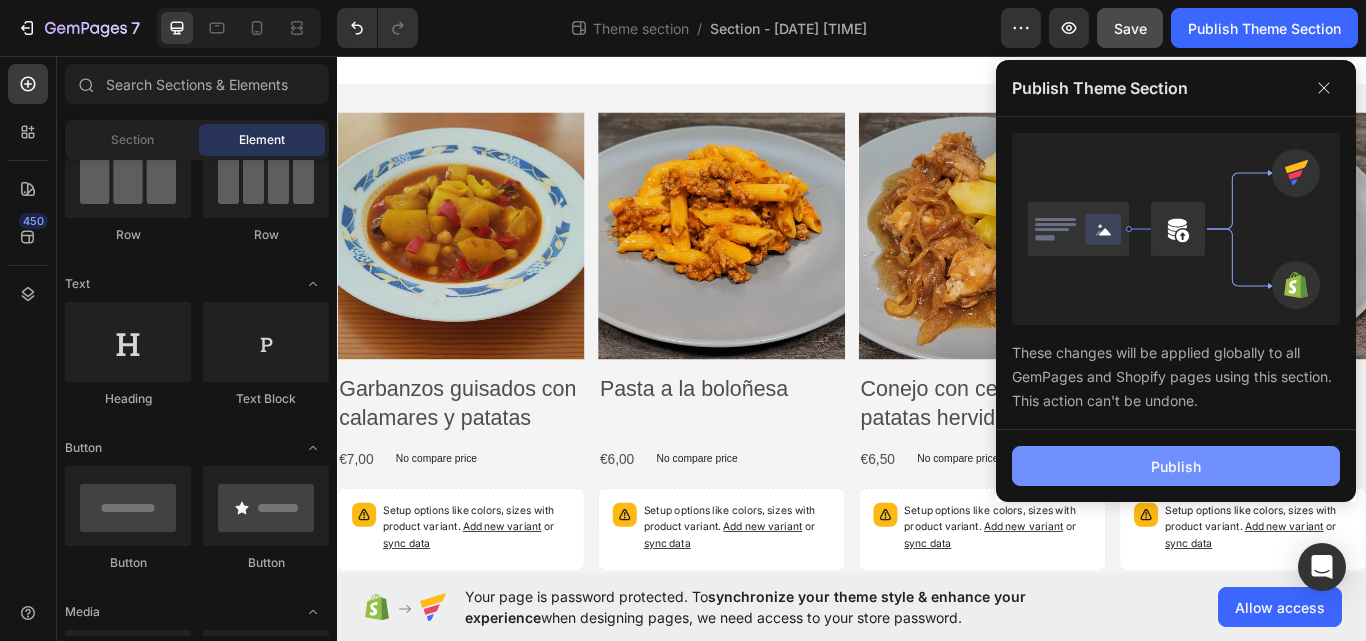 click on "Publish" 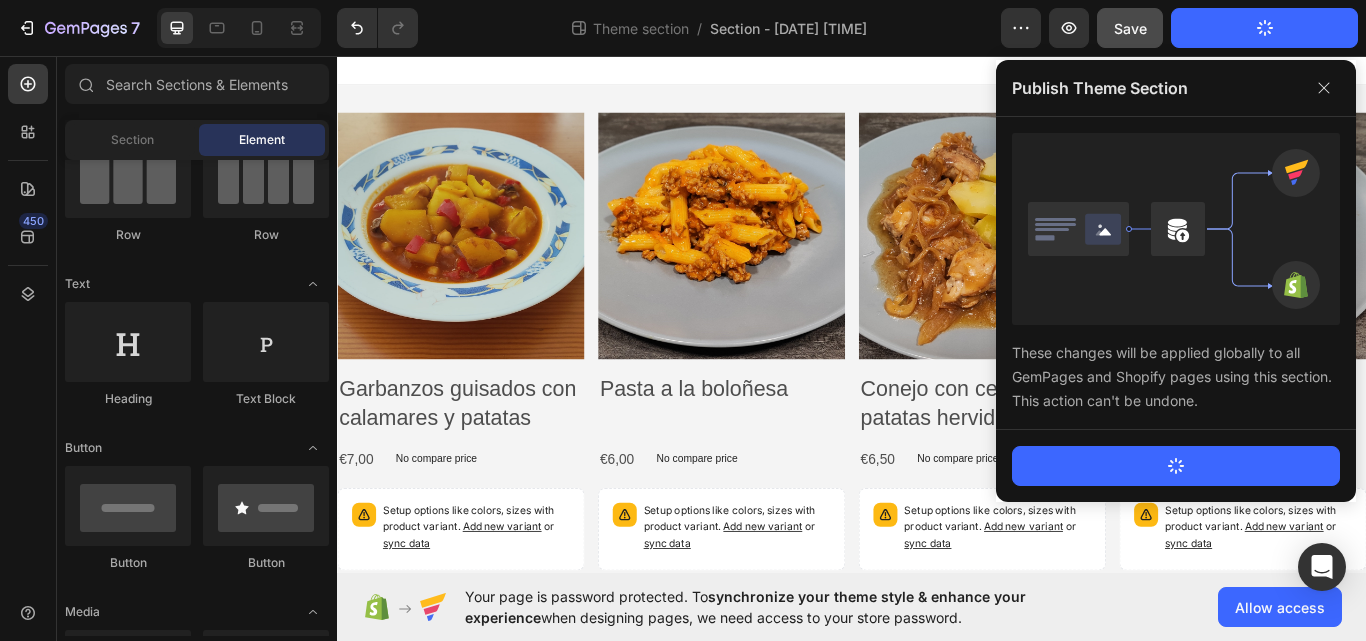 click on "Publish" 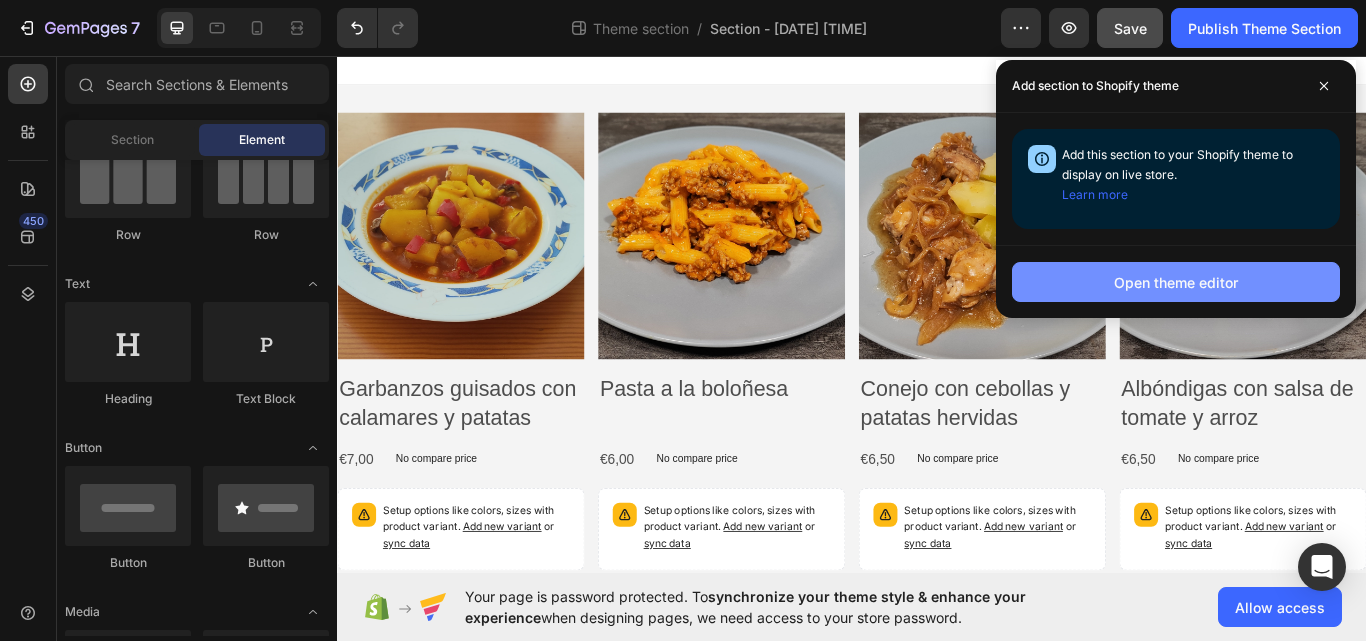click on "Open theme editor" at bounding box center [1176, 282] 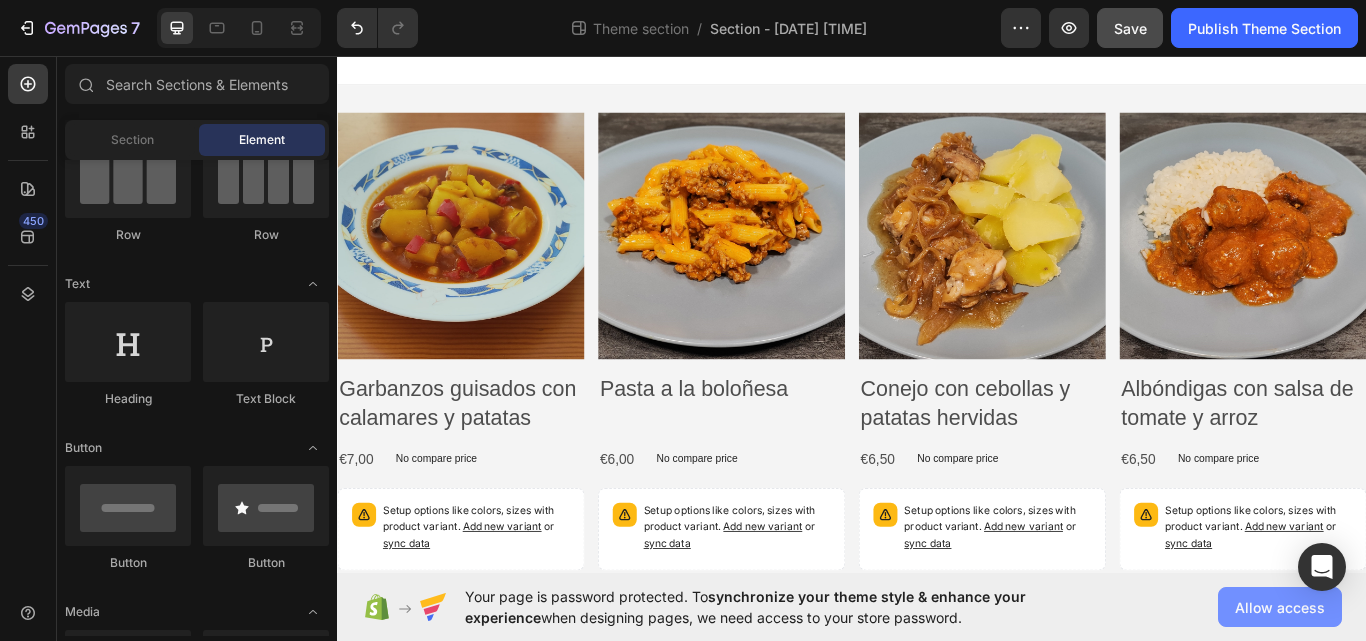 click on "Allow access" 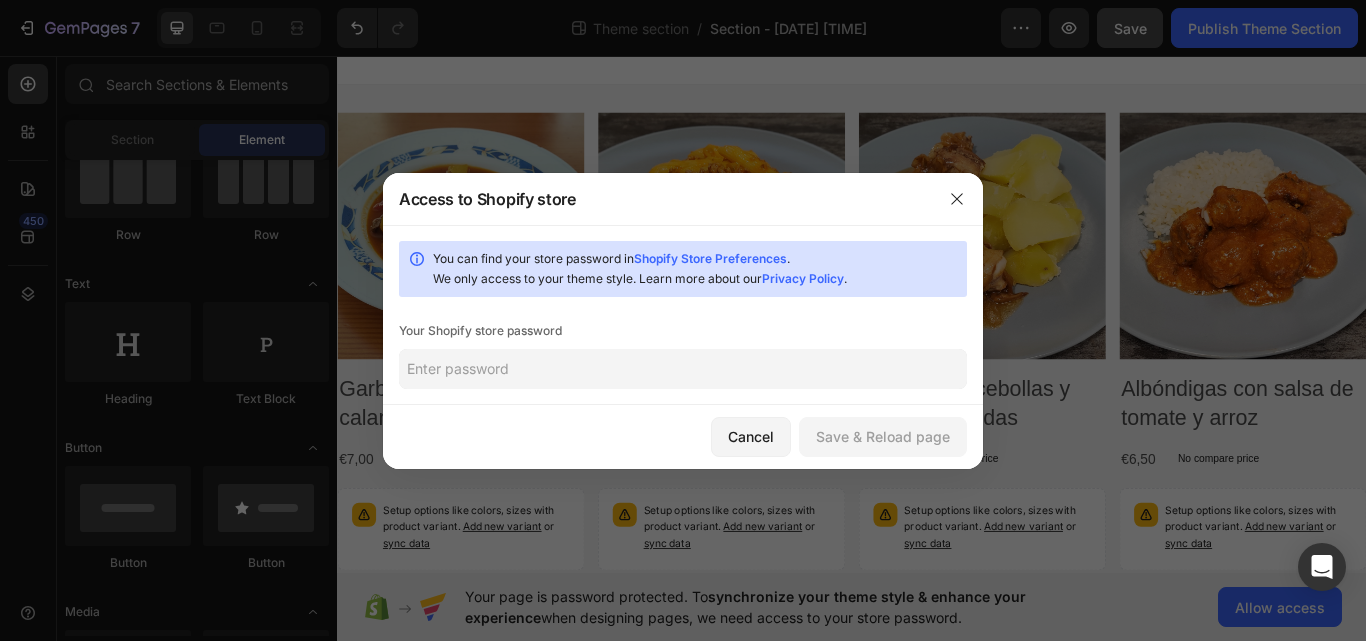 click 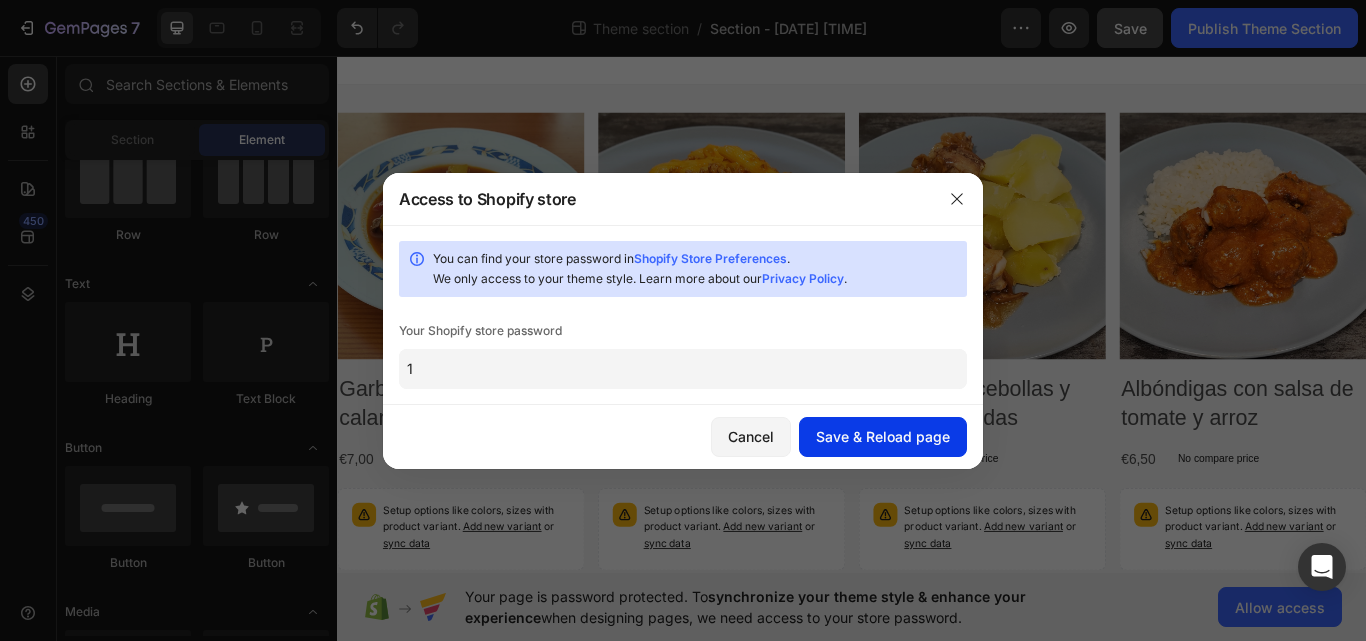 type on "1" 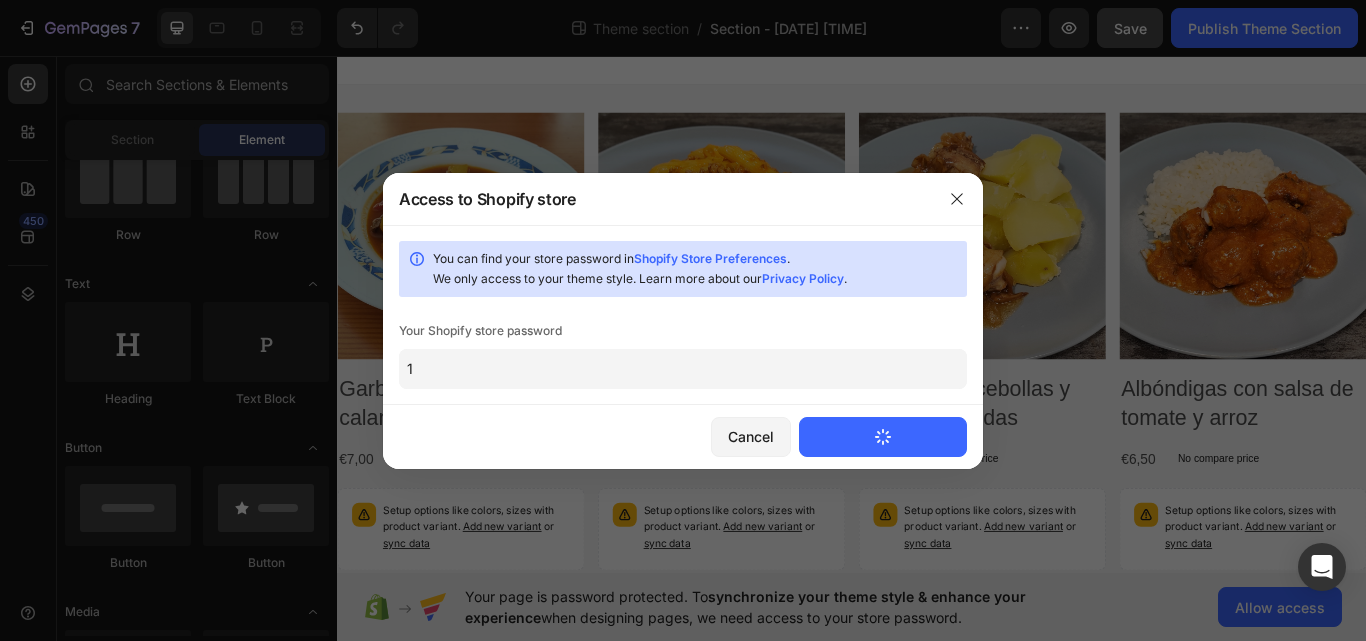 type 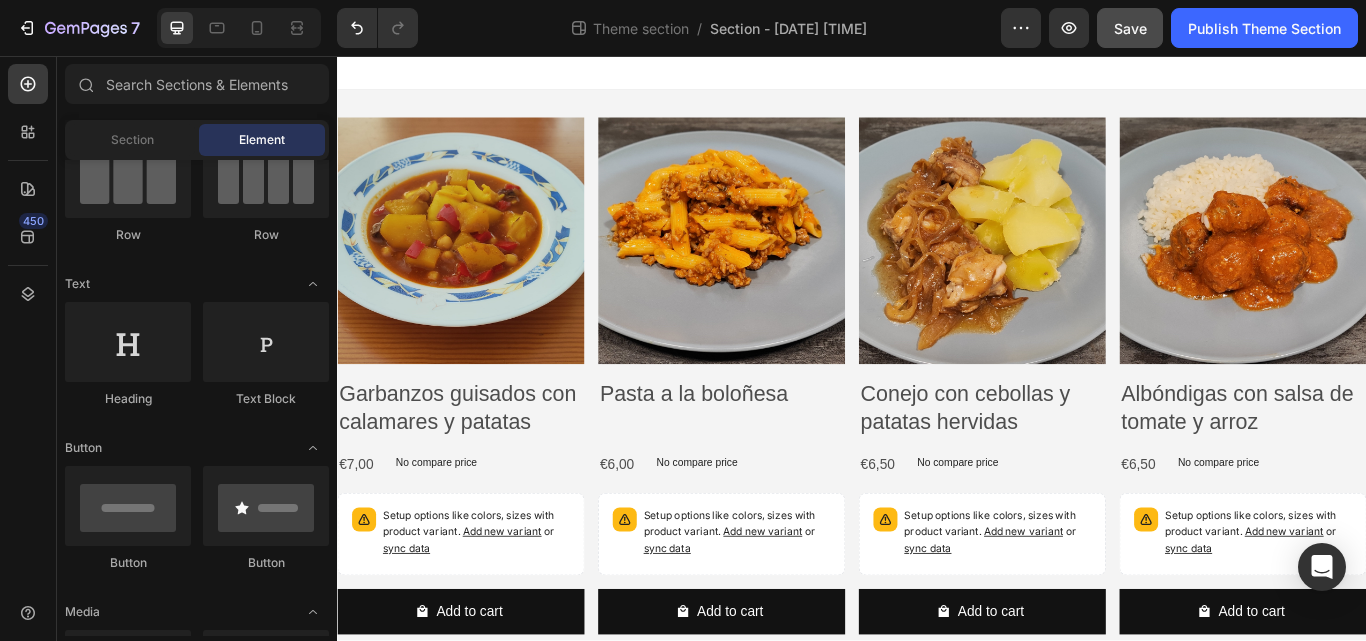 scroll, scrollTop: 0, scrollLeft: 0, axis: both 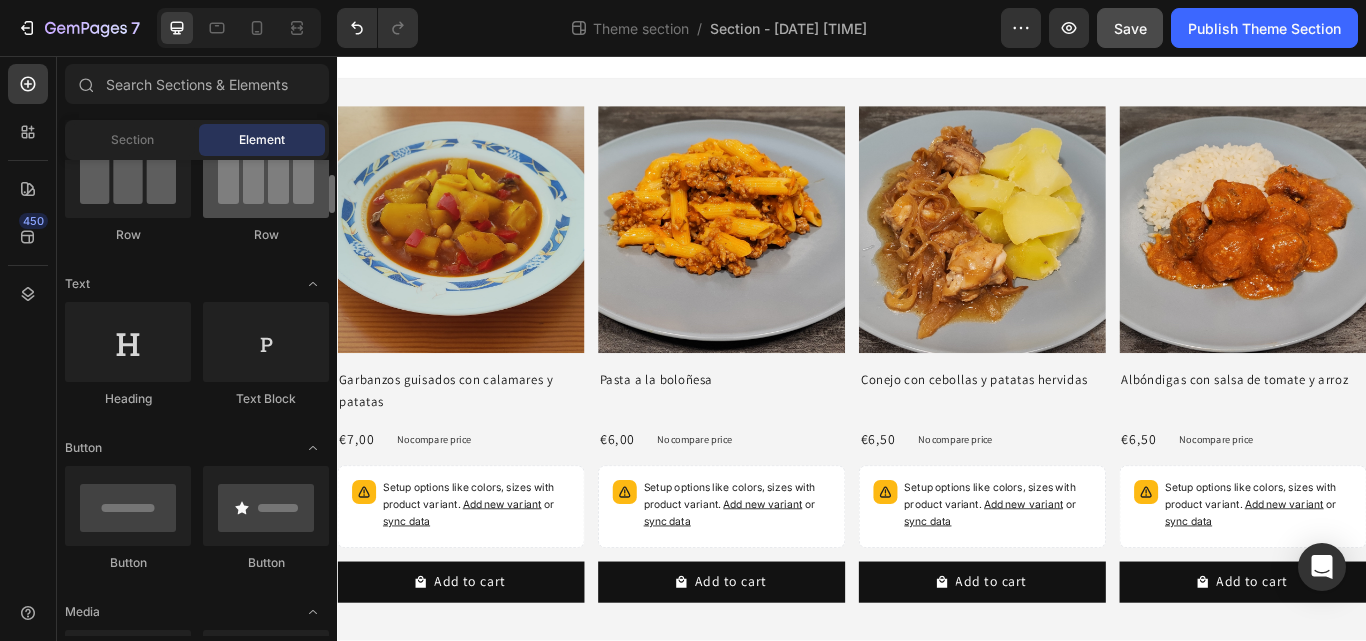 click at bounding box center (266, 178) 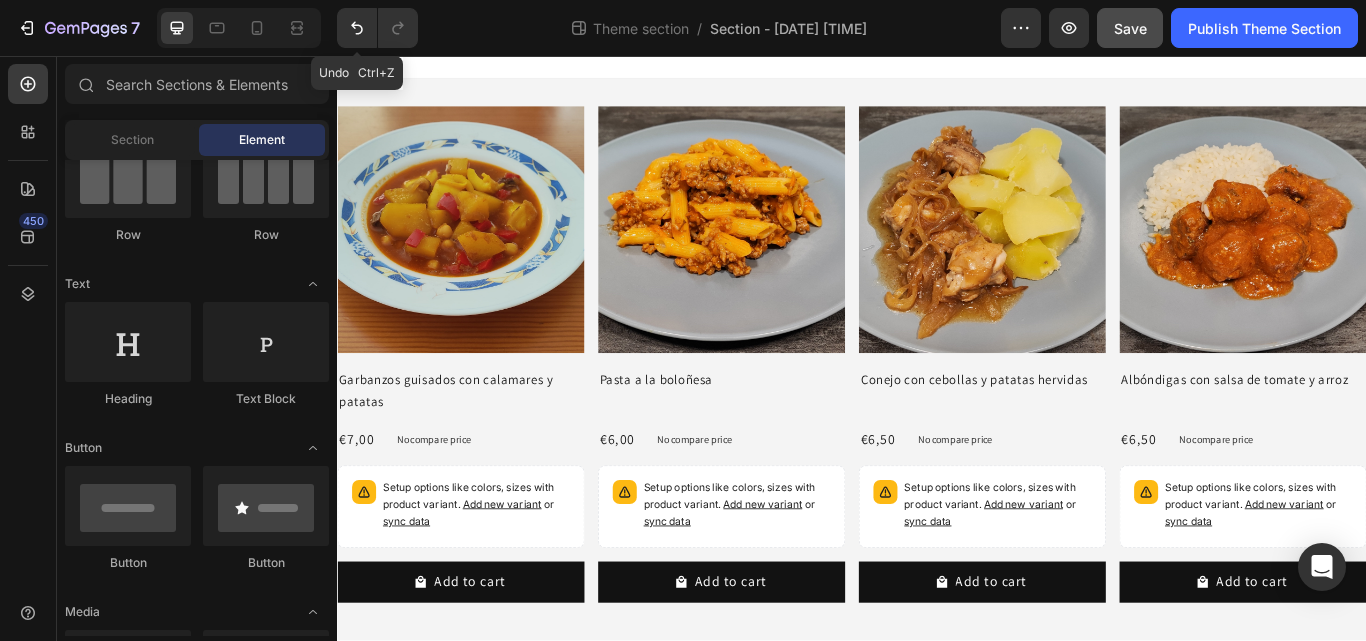 drag, startPoint x: 361, startPoint y: 26, endPoint x: 356, endPoint y: 54, distance: 28.442924 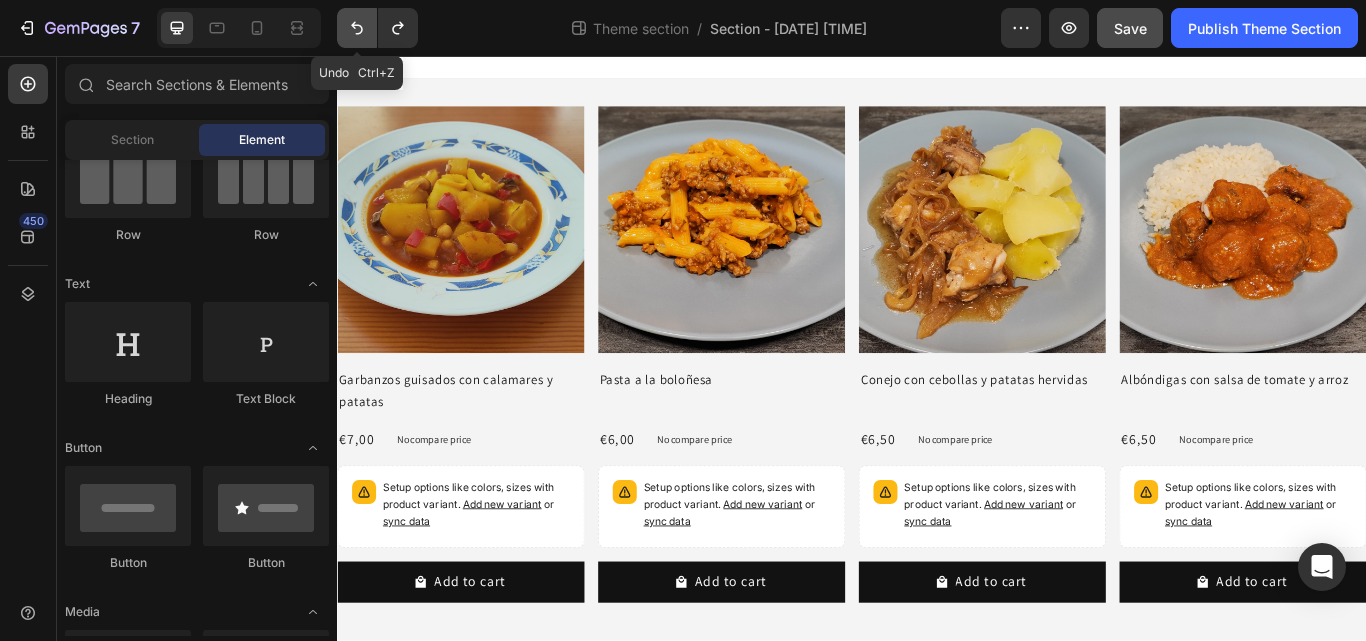 click 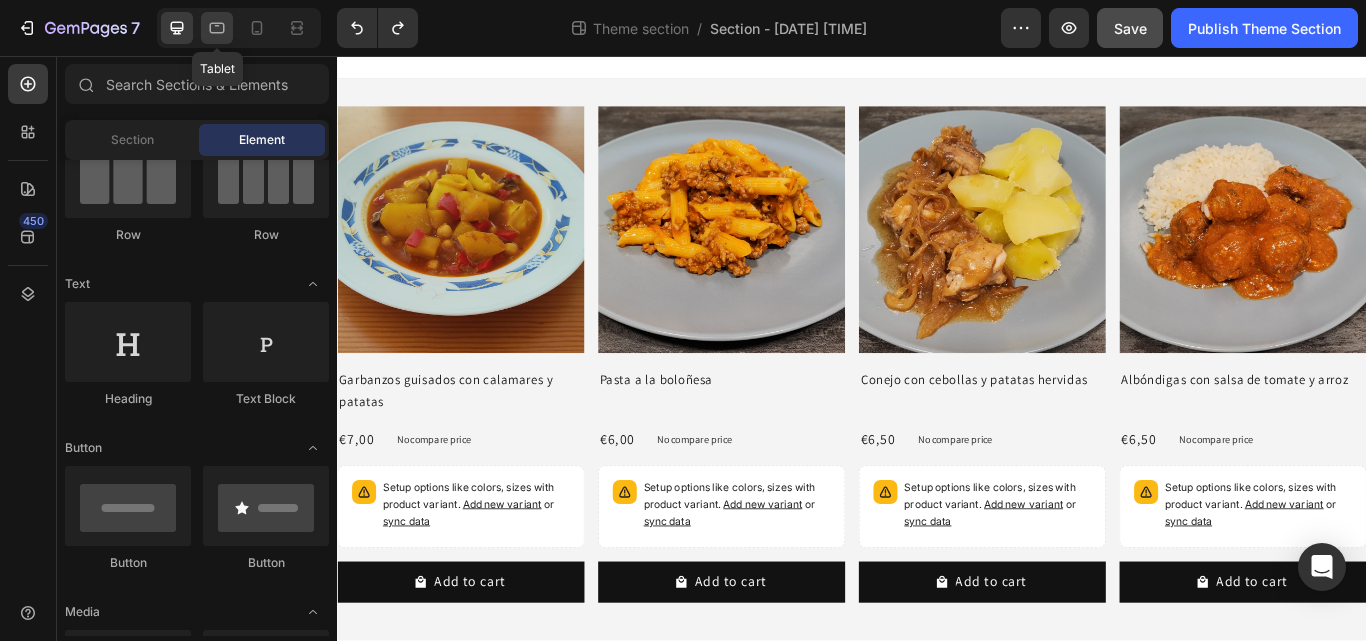 click 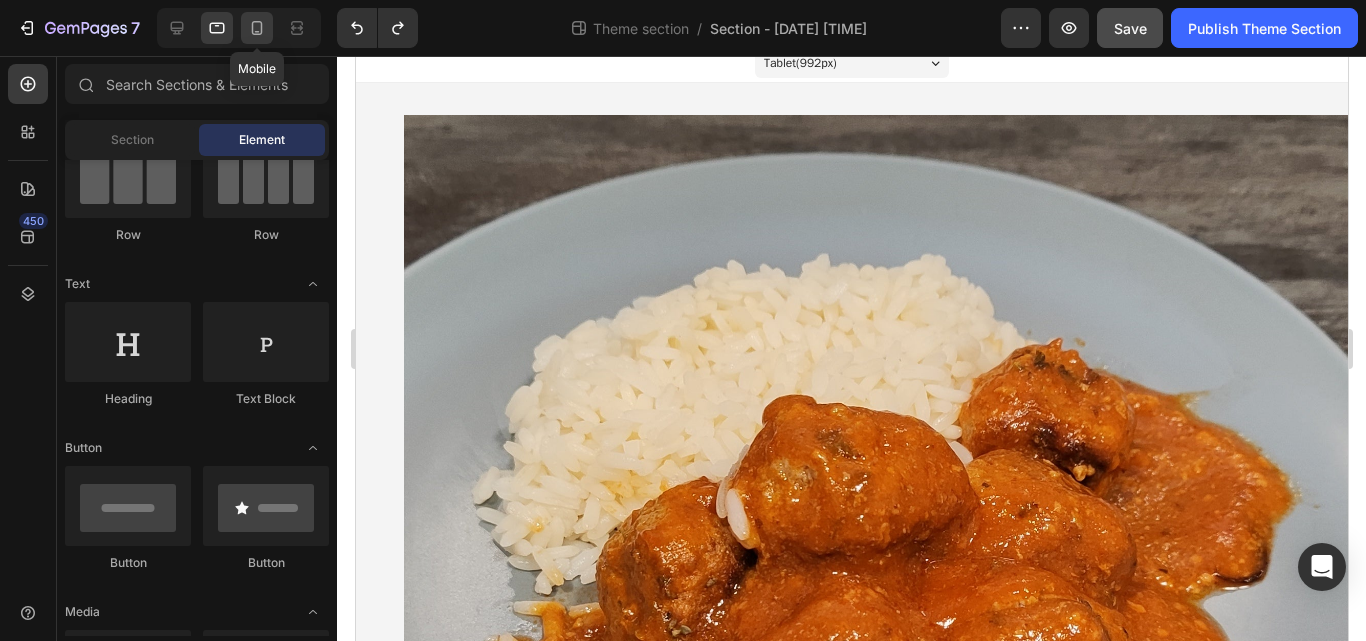 click 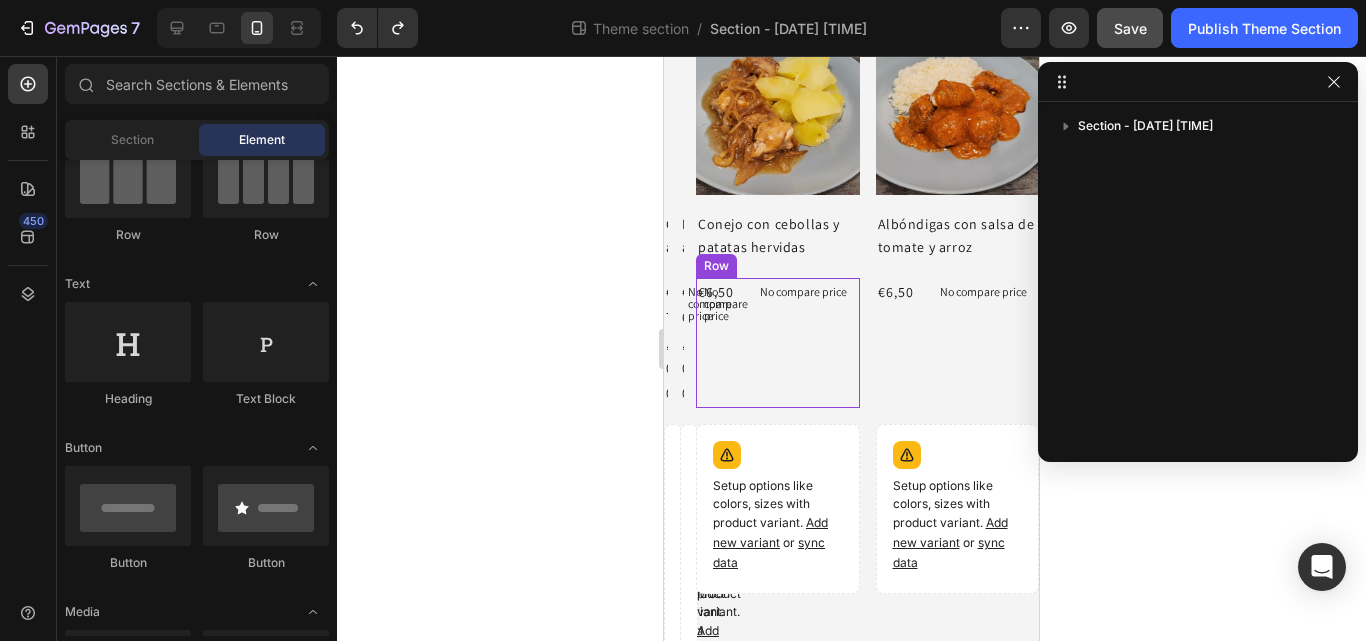 scroll, scrollTop: 0, scrollLeft: 0, axis: both 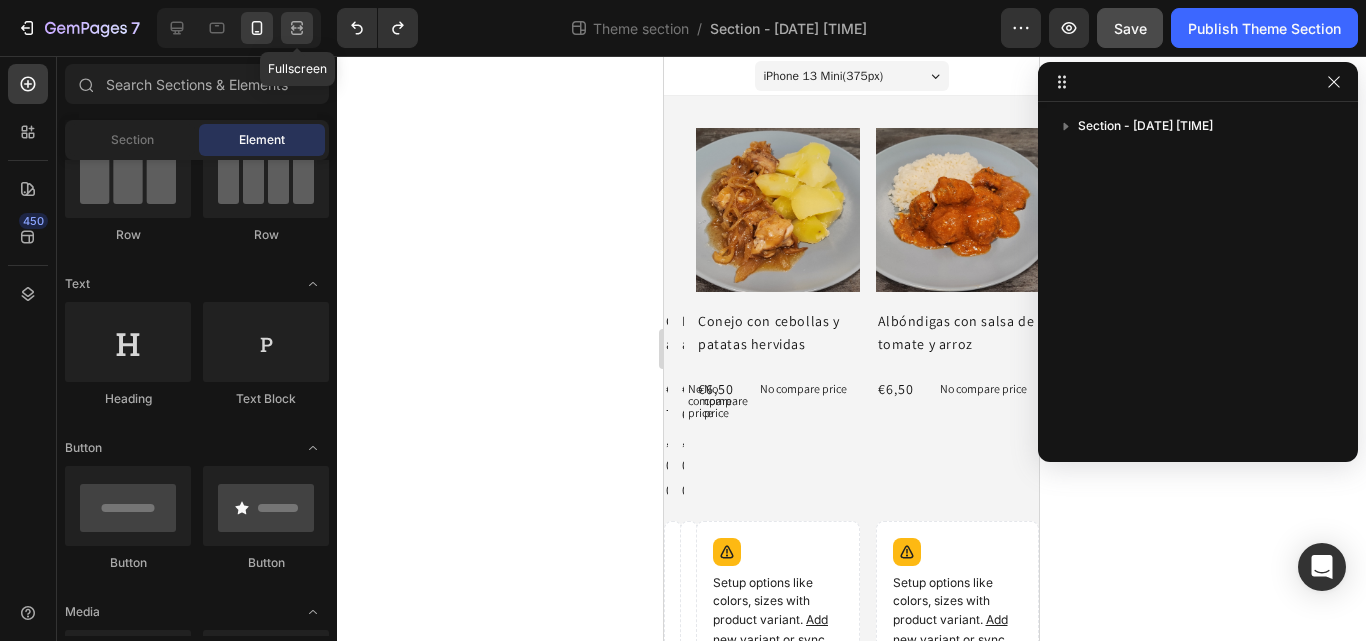 click 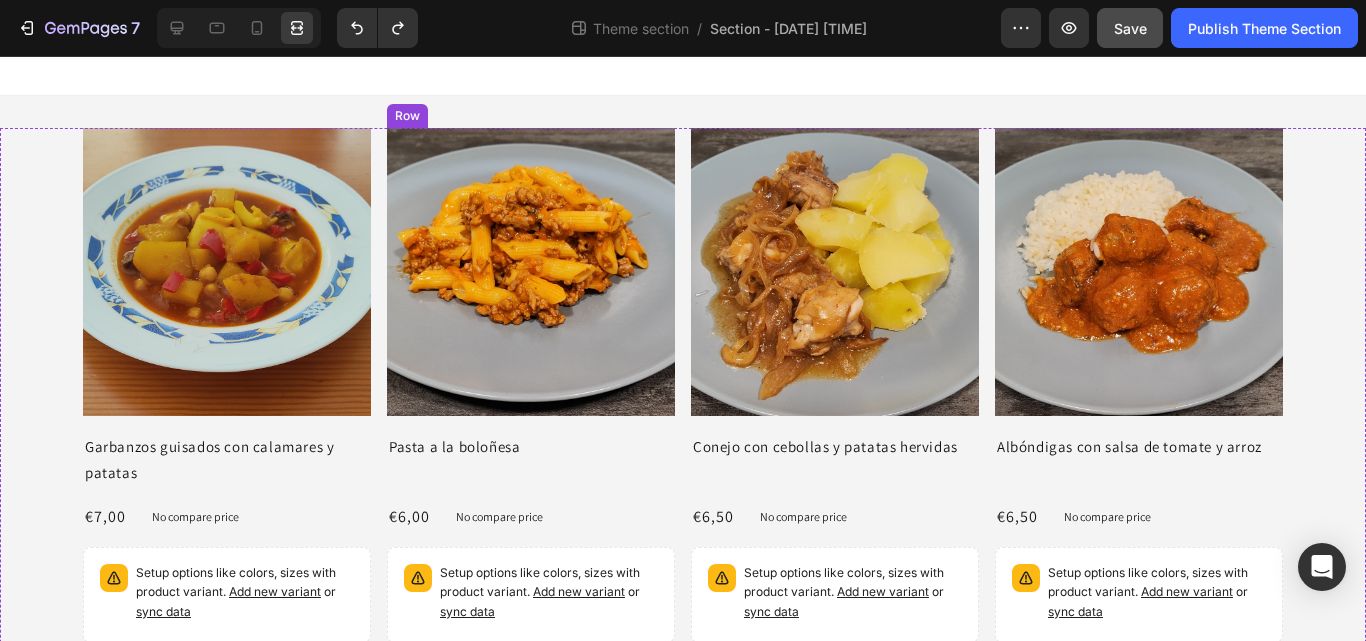 scroll, scrollTop: 10, scrollLeft: 0, axis: vertical 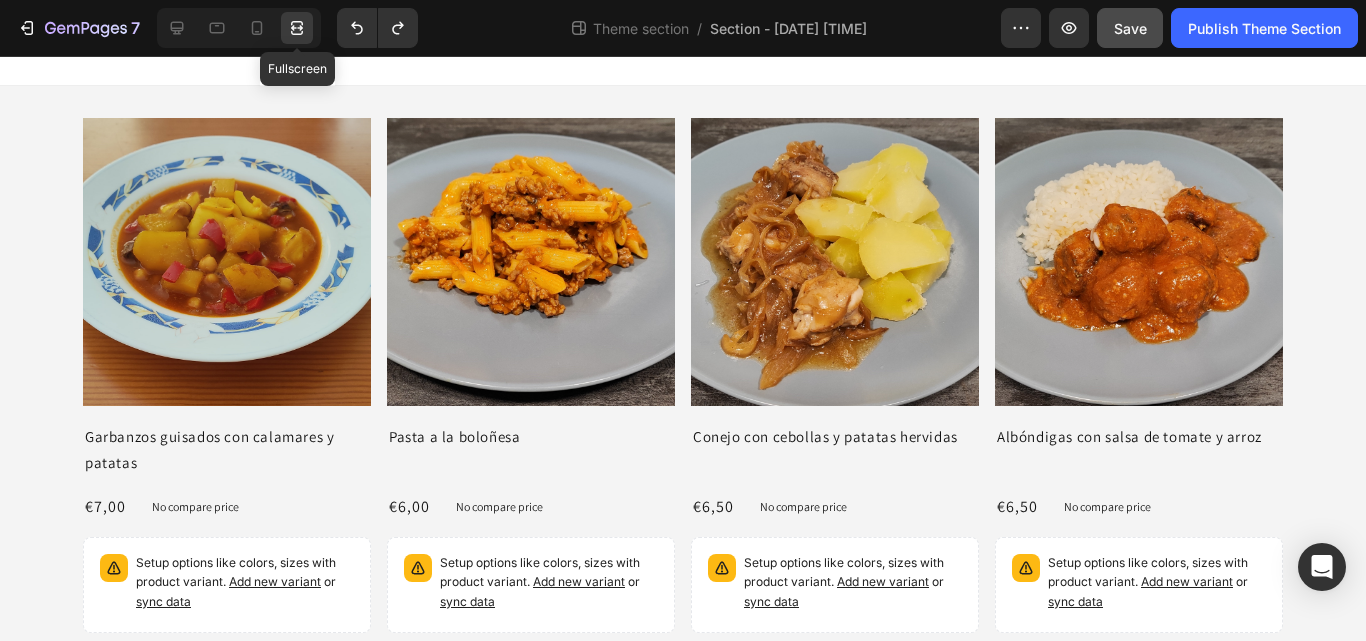 click 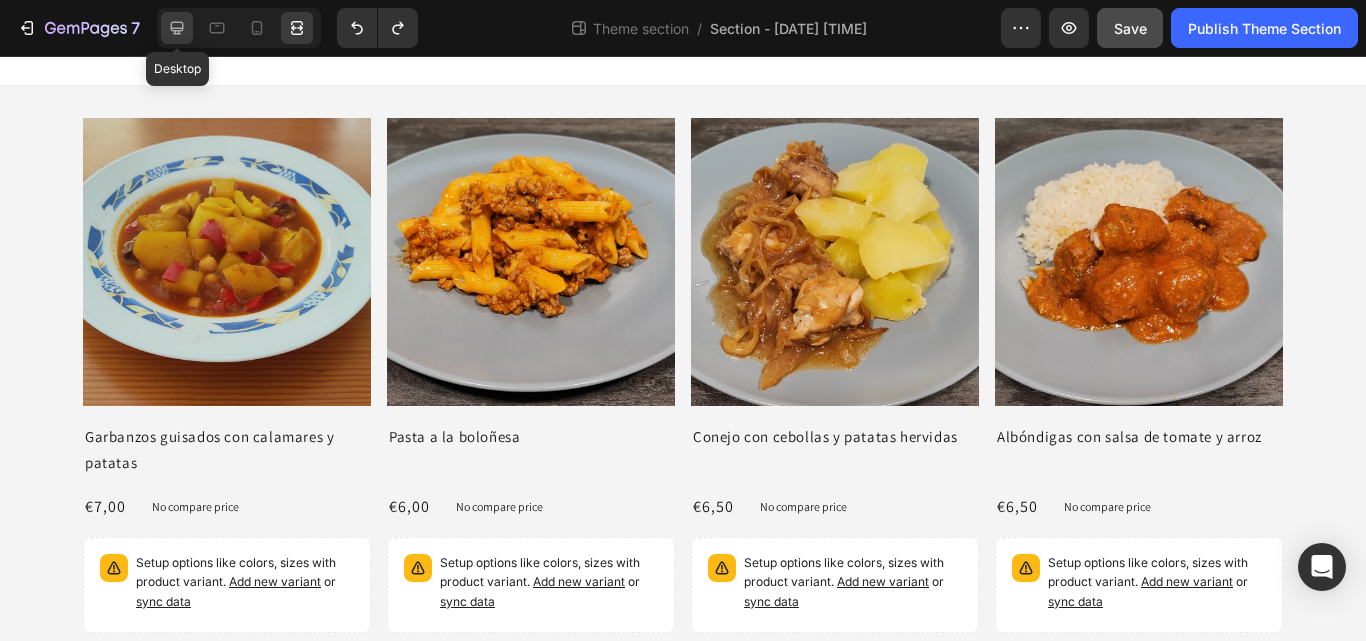 click 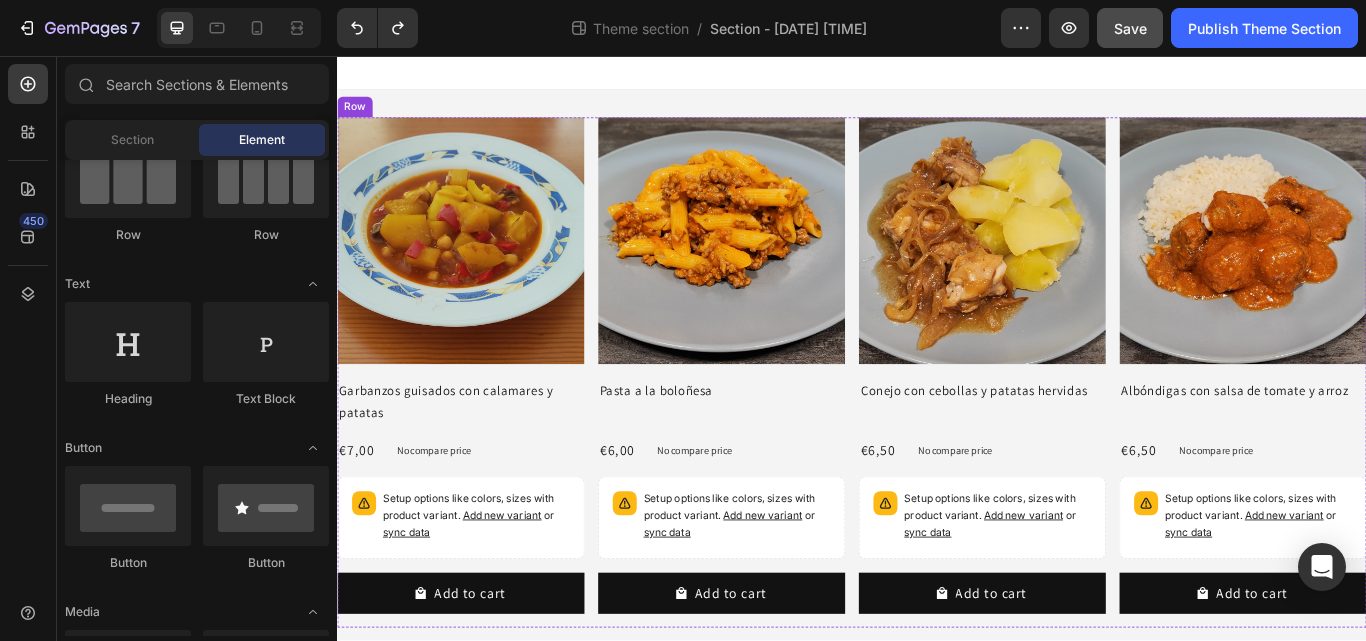 scroll, scrollTop: 13, scrollLeft: 0, axis: vertical 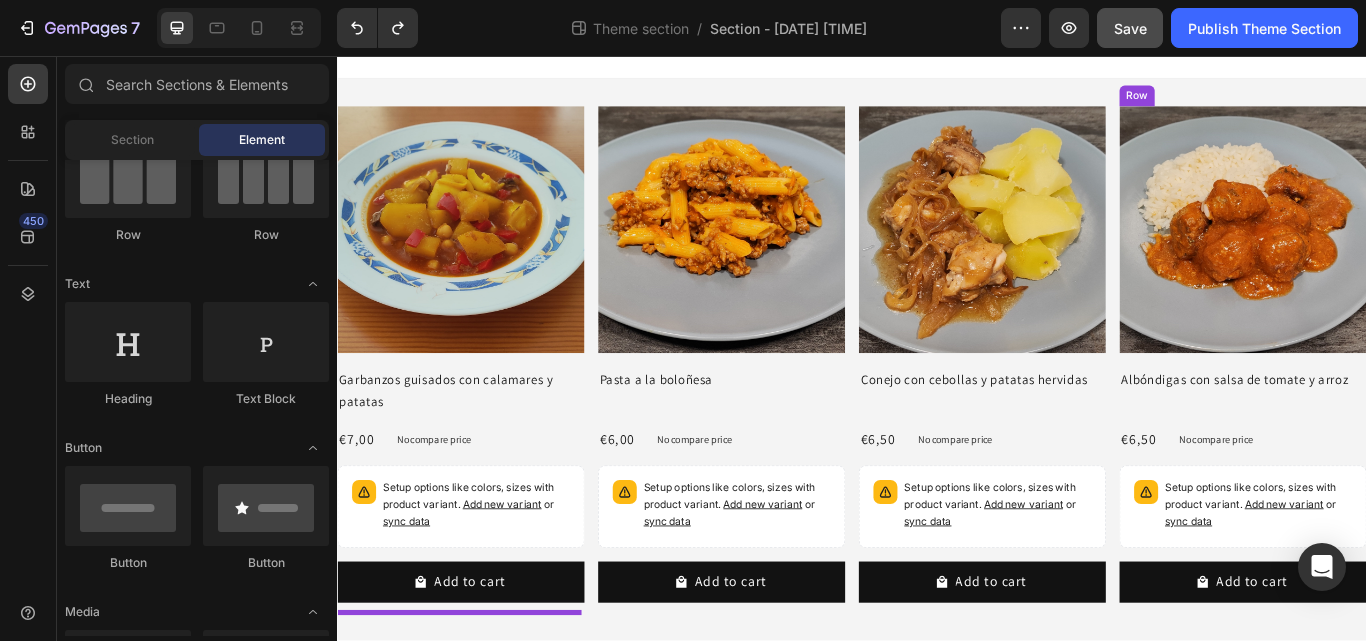 drag, startPoint x: 254, startPoint y: 196, endPoint x: 518, endPoint y: 666, distance: 539.0696 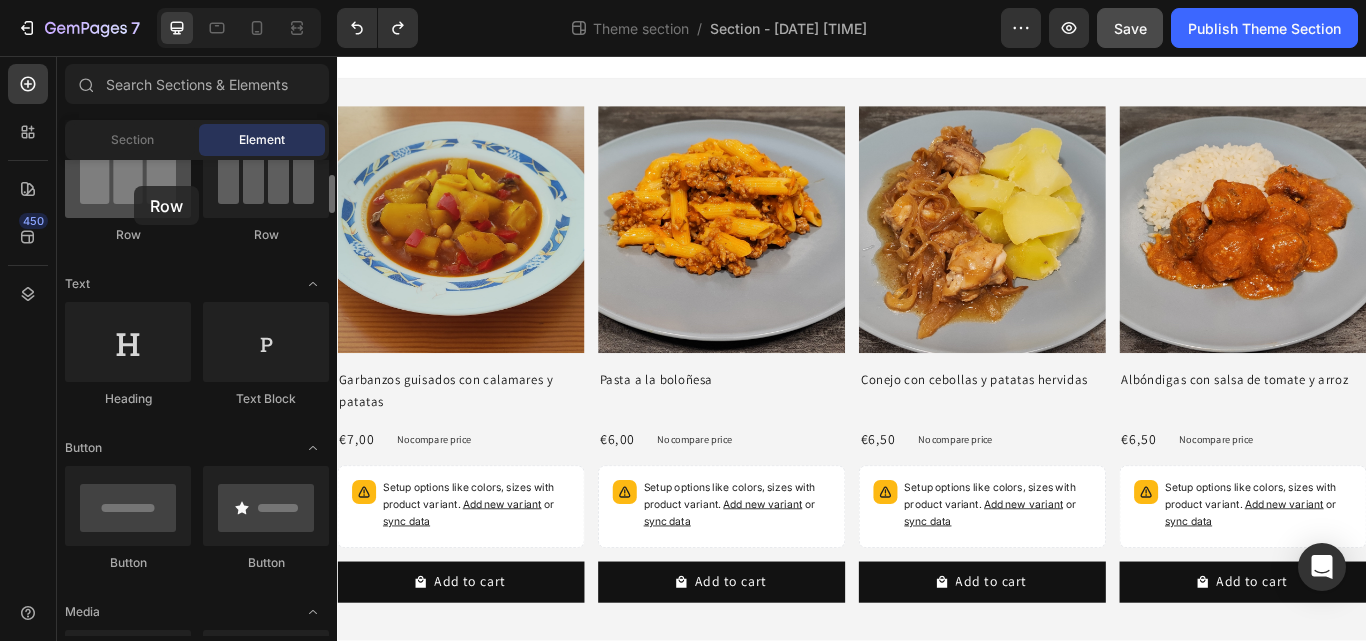 click at bounding box center [128, 178] 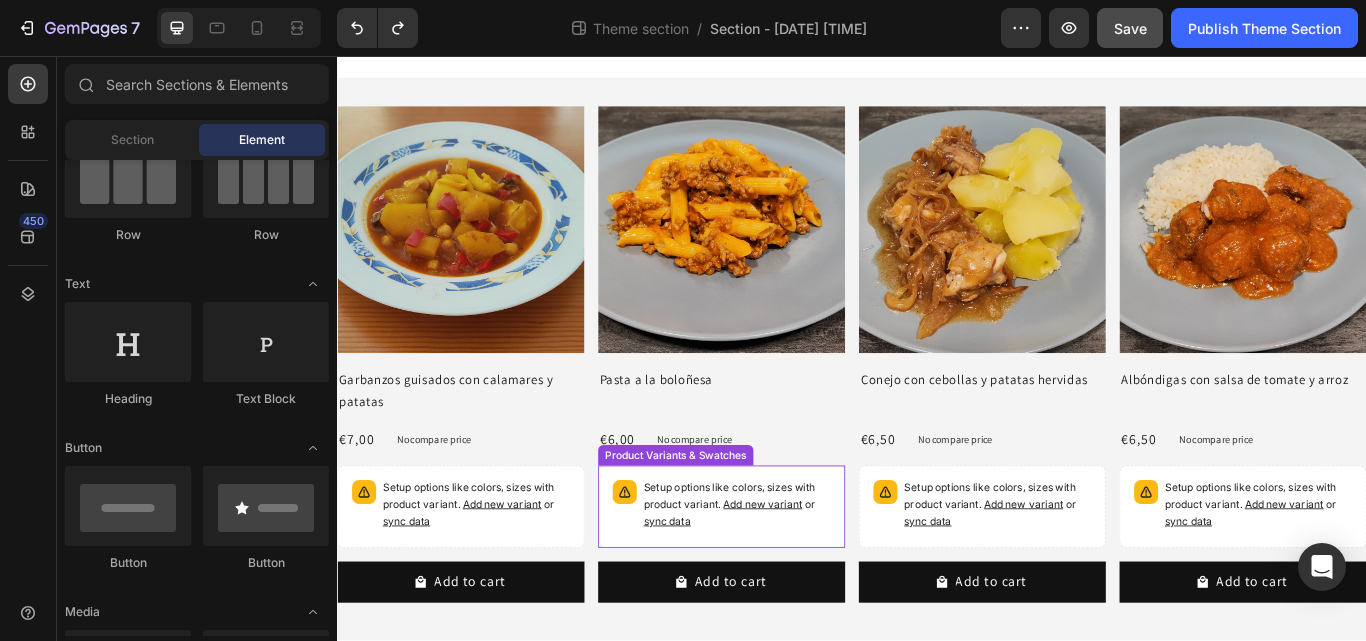 click on "Setup options like colors, sizes with product variant.       Add new variant   or   sync data" at bounding box center (499, 580) 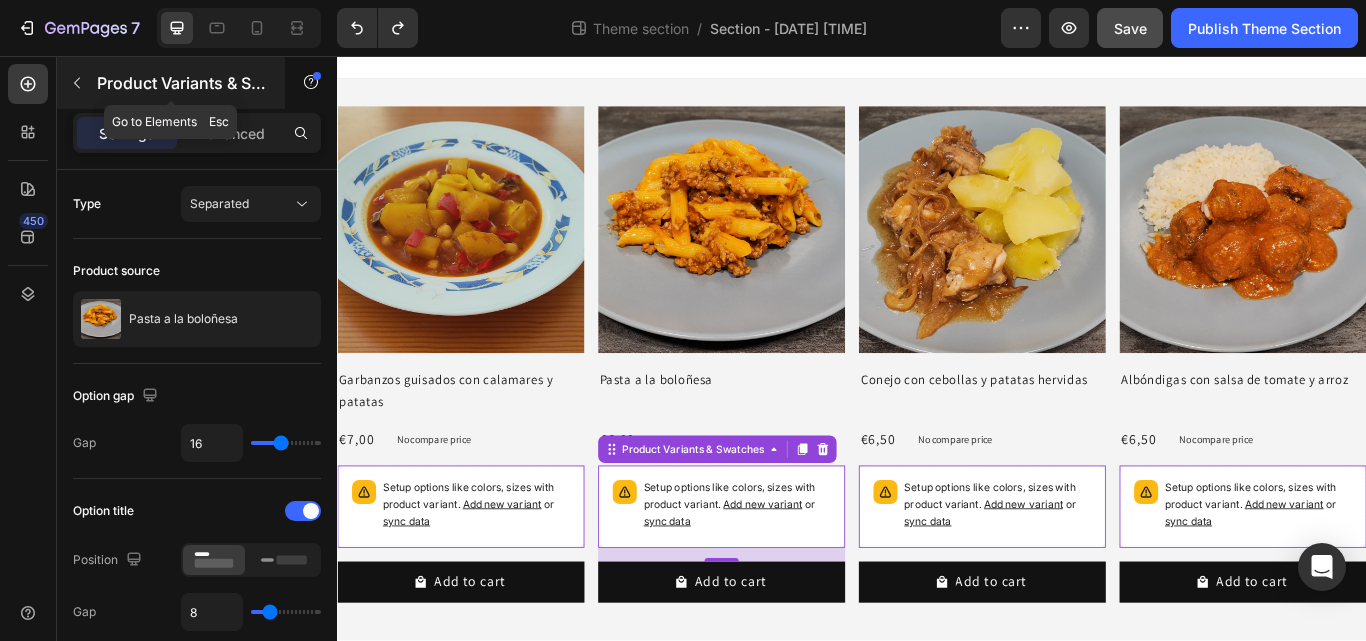 click 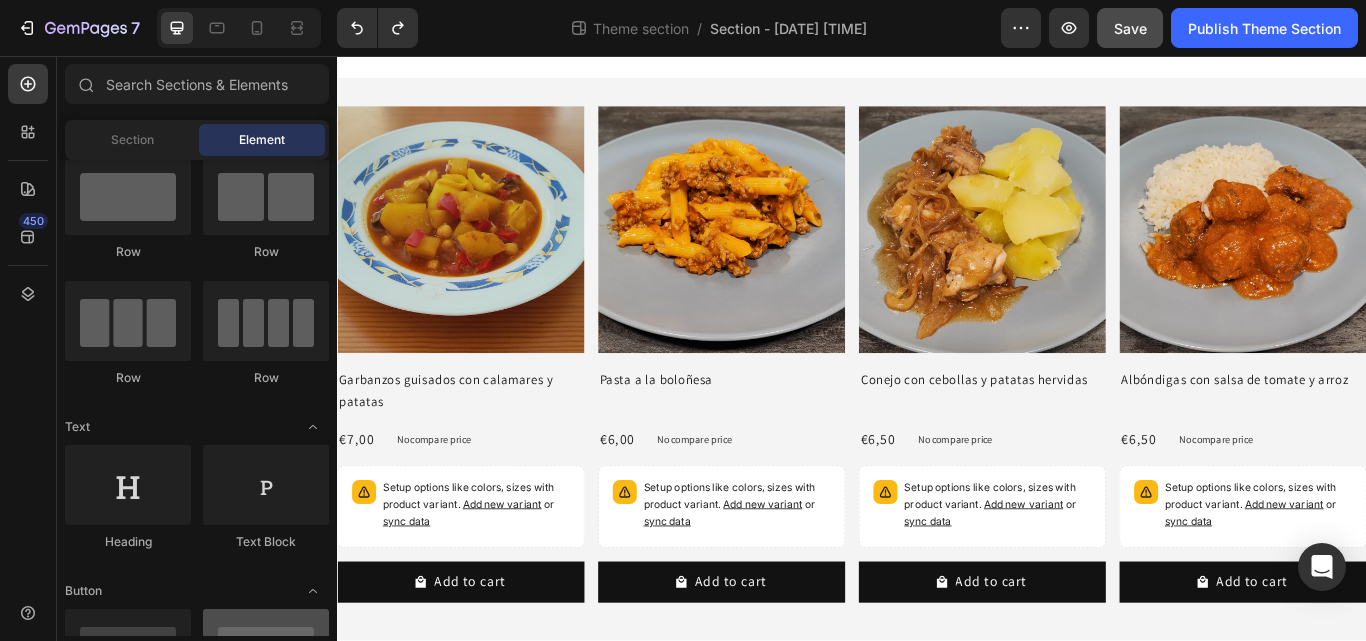 scroll, scrollTop: 0, scrollLeft: 0, axis: both 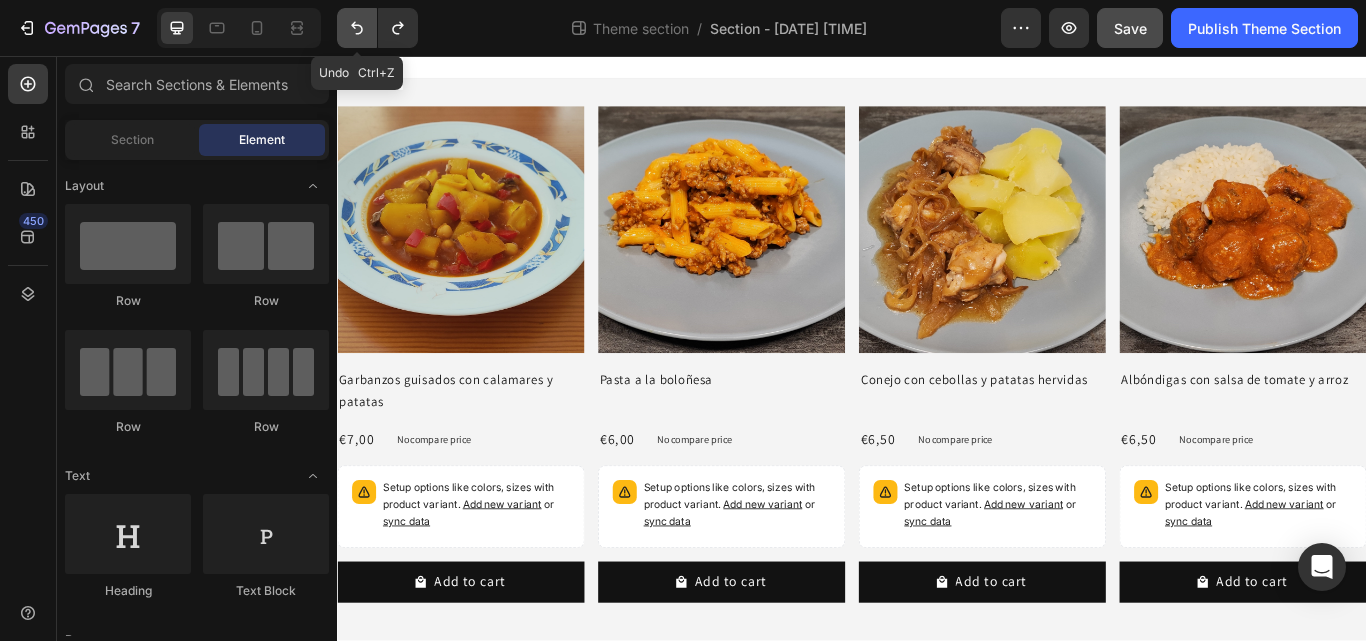 click 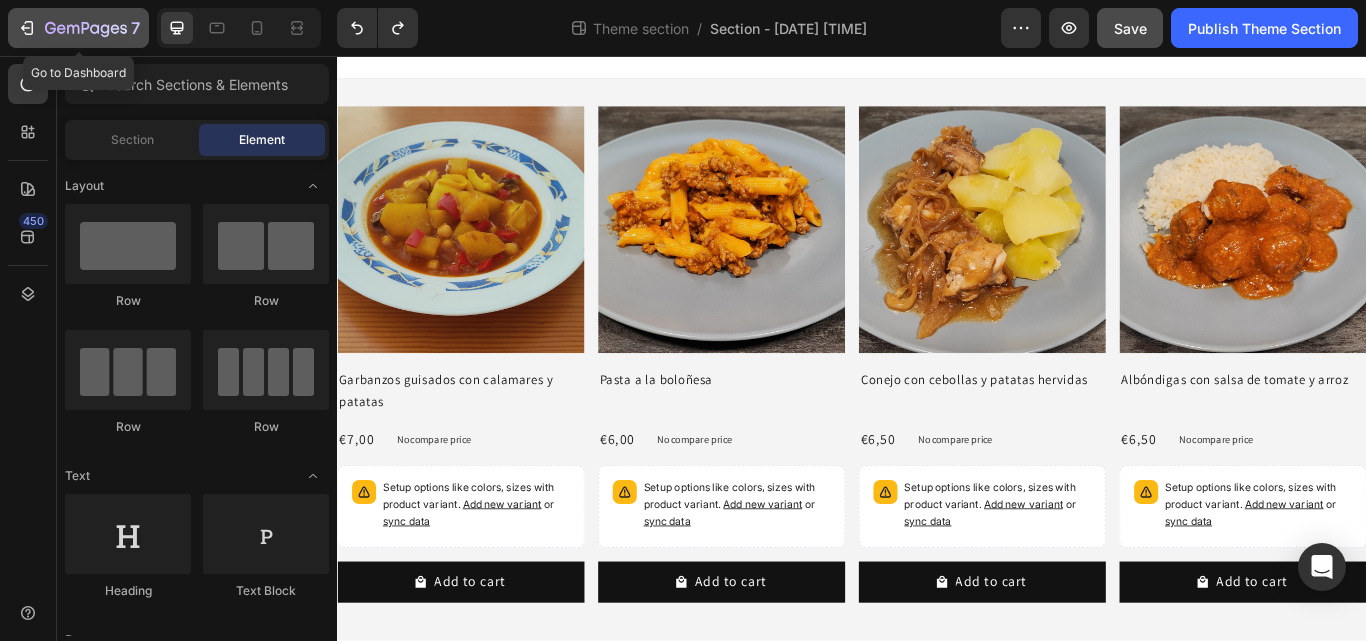 click 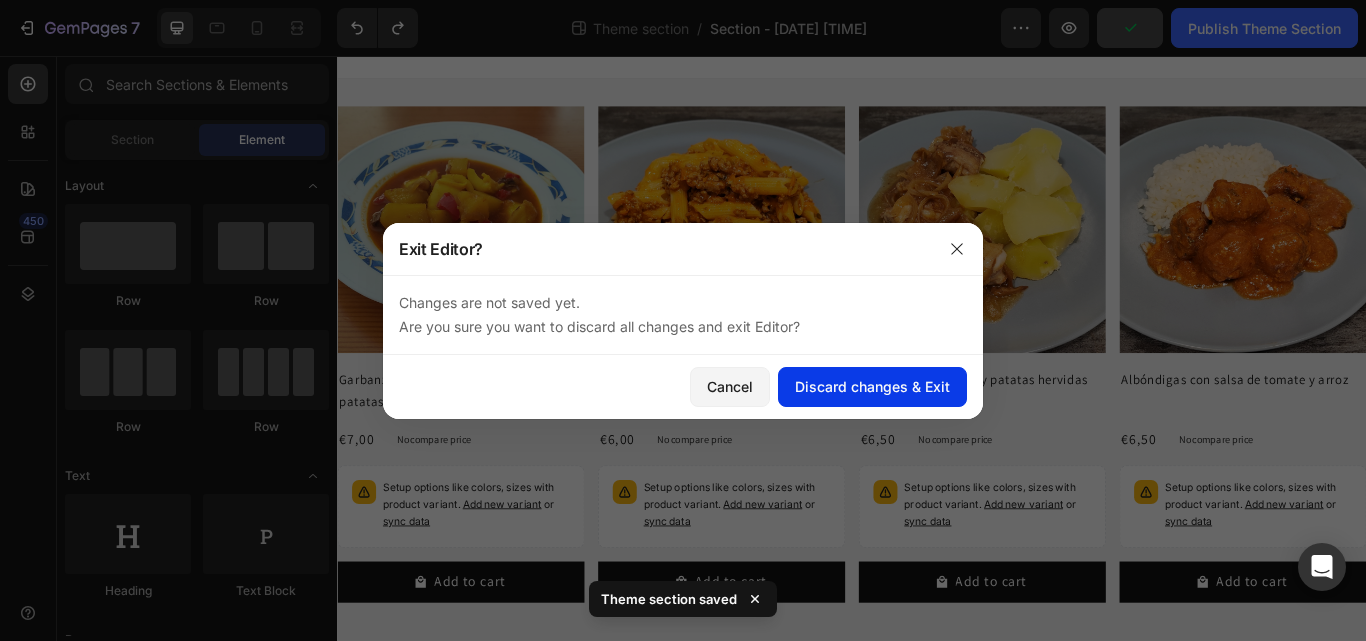 click on "Discard changes & Exit" at bounding box center [872, 386] 